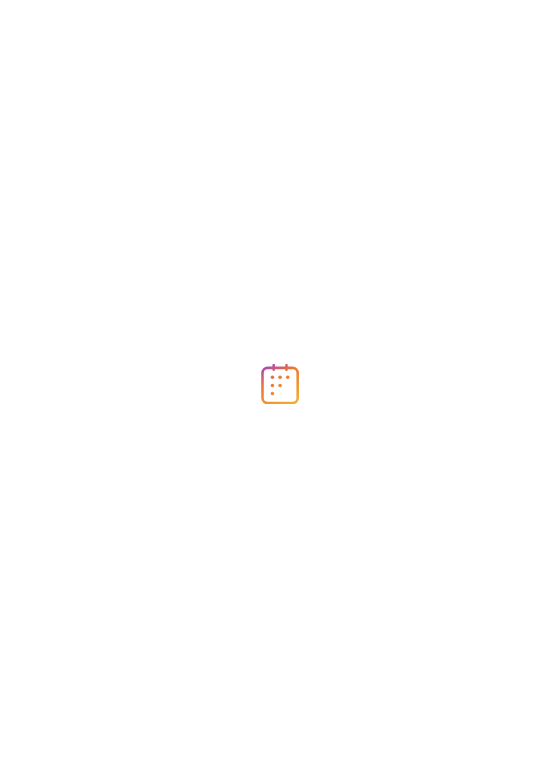 scroll, scrollTop: 0, scrollLeft: 0, axis: both 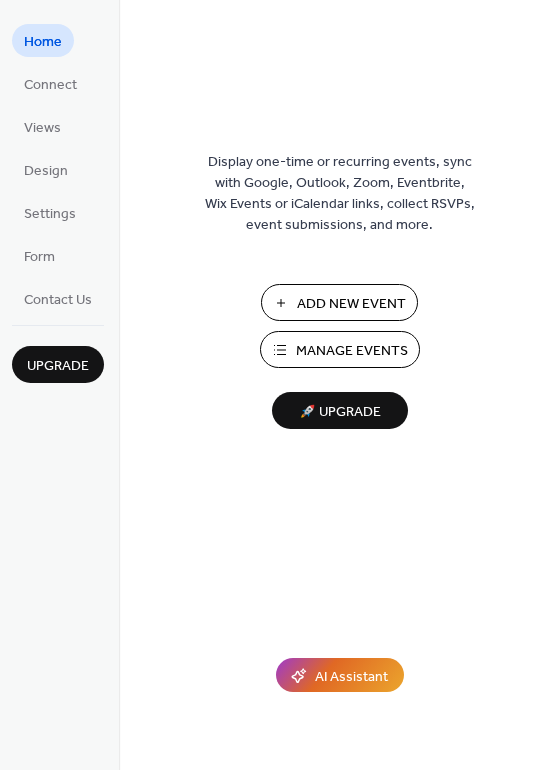 click on "Manage Events" at bounding box center [352, 351] 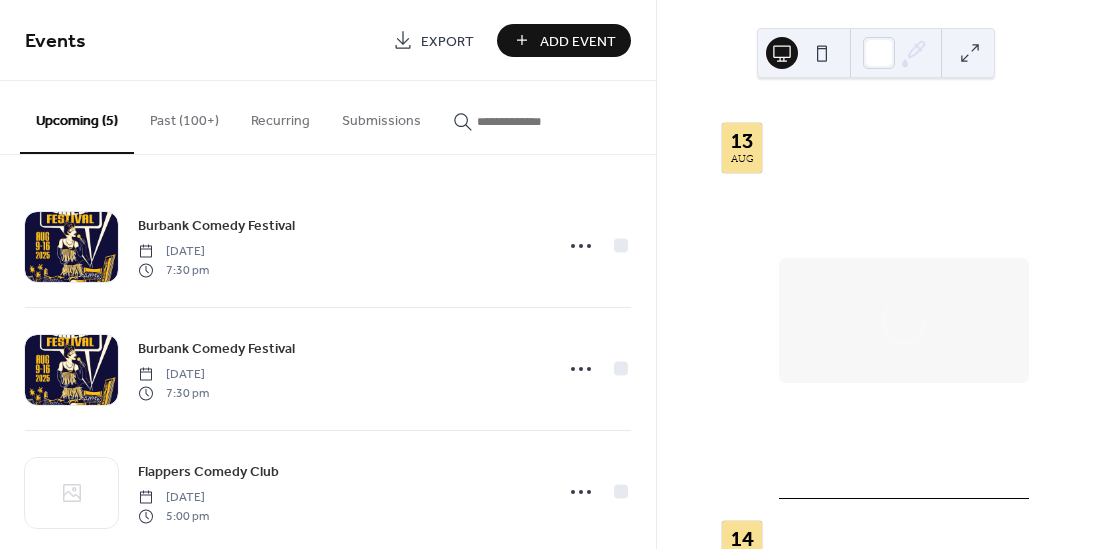 scroll, scrollTop: 0, scrollLeft: 0, axis: both 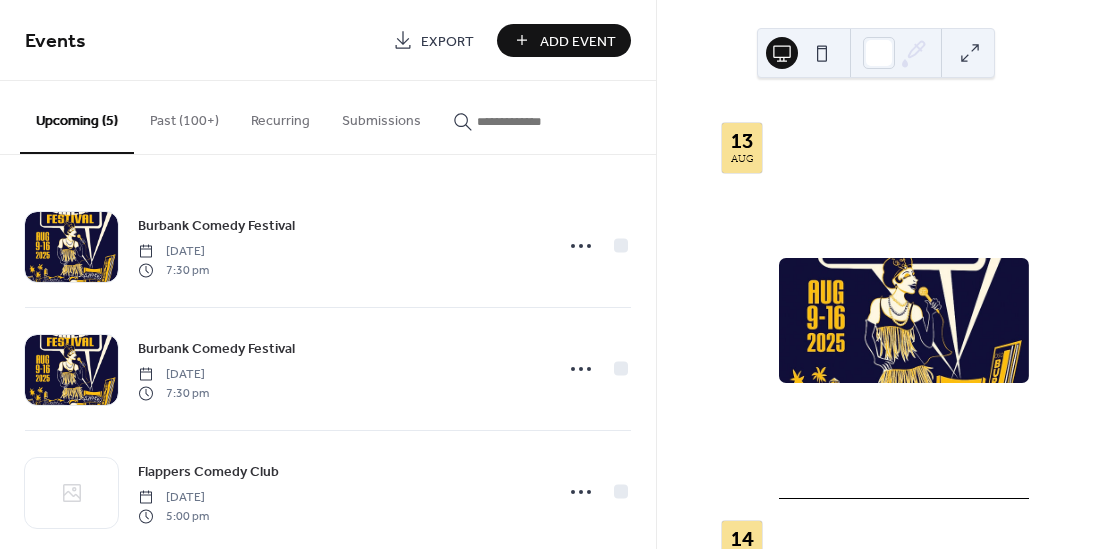 click on "Add Event" at bounding box center (564, 40) 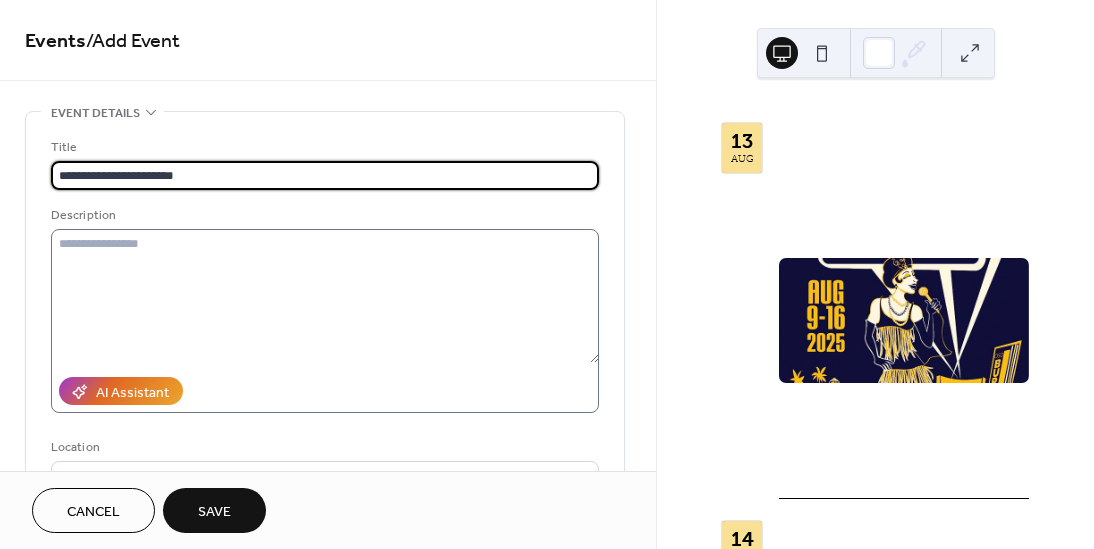 type on "**********" 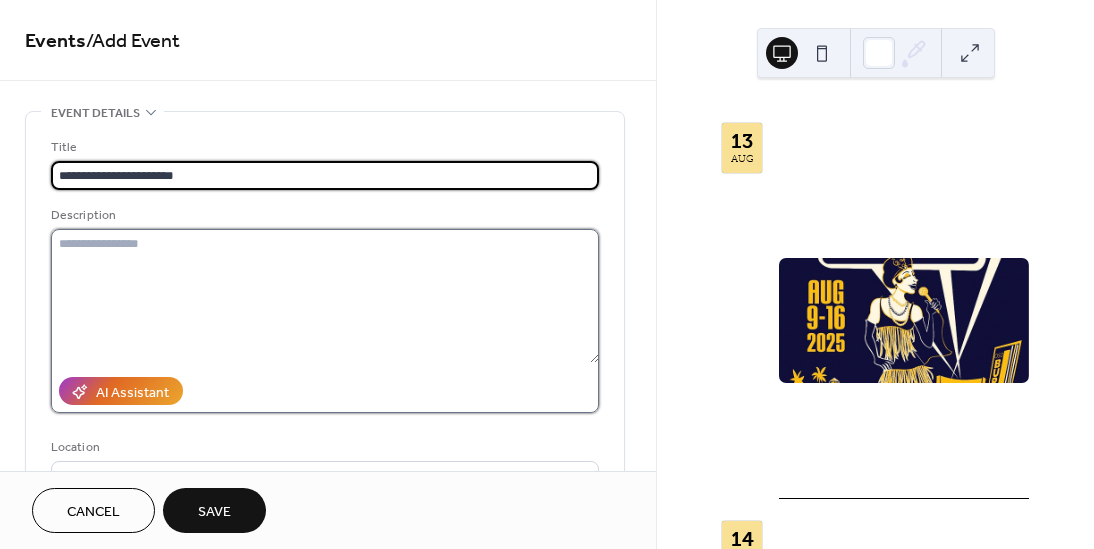 click at bounding box center (325, 296) 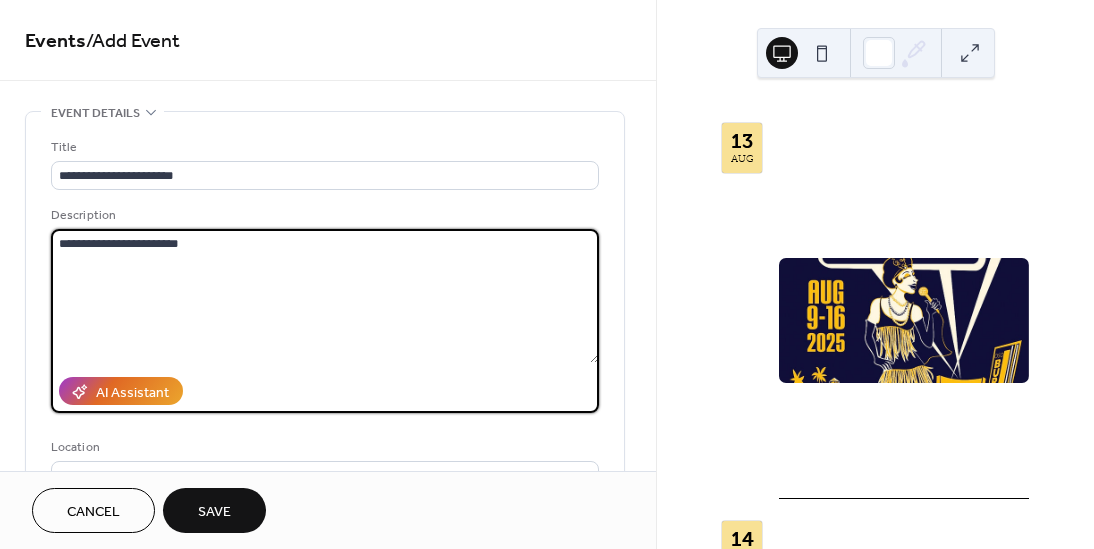 type on "**********" 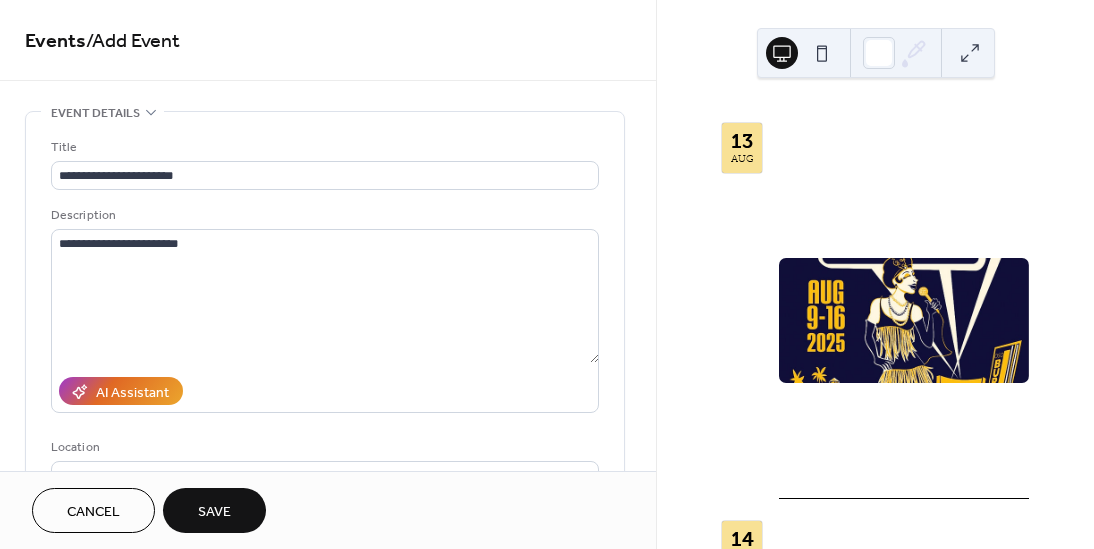 scroll, scrollTop: 212, scrollLeft: 0, axis: vertical 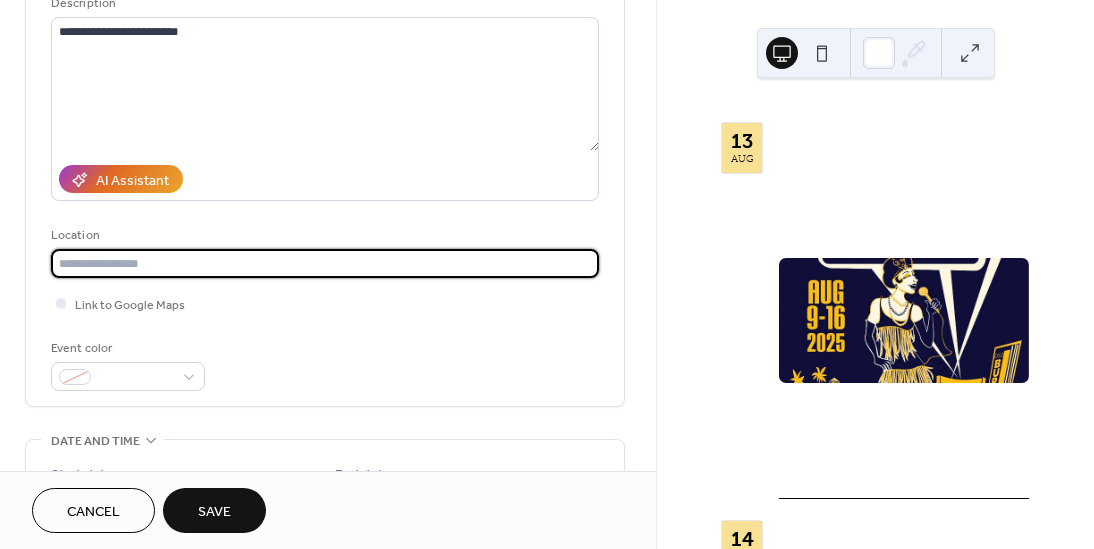 click at bounding box center [325, 263] 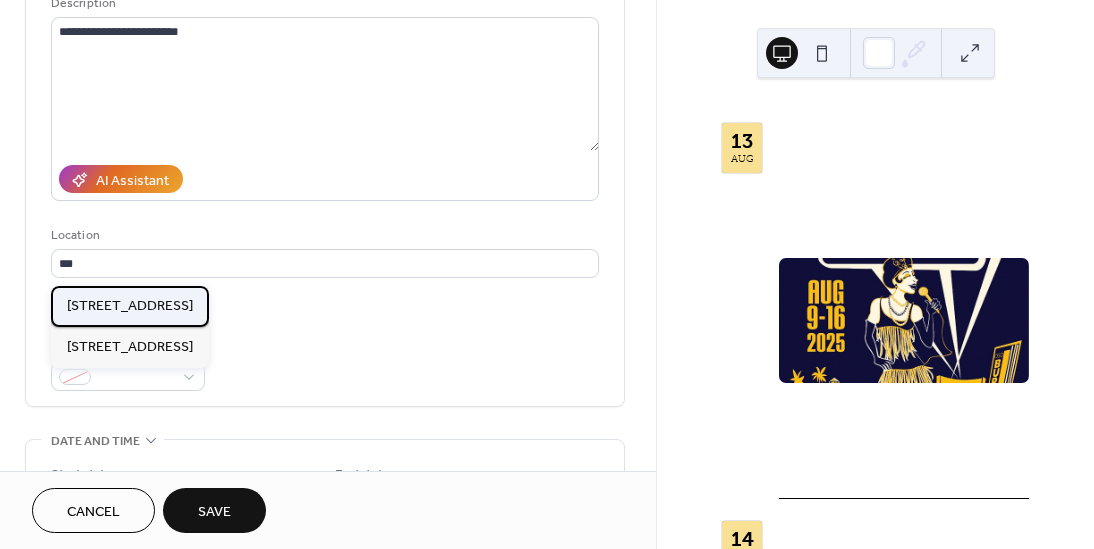 click on "[STREET_ADDRESS]" at bounding box center [130, 306] 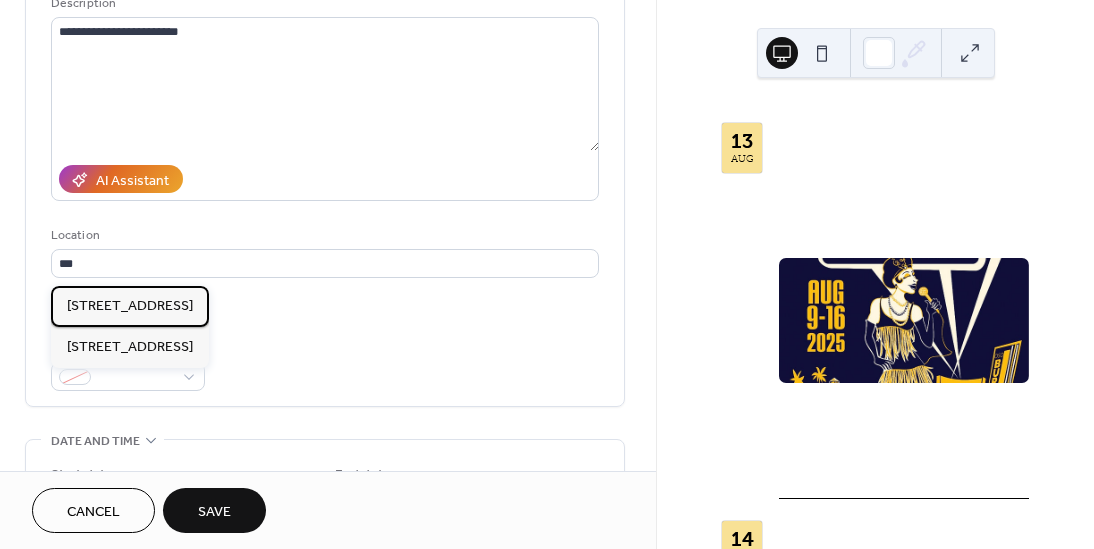 type on "**********" 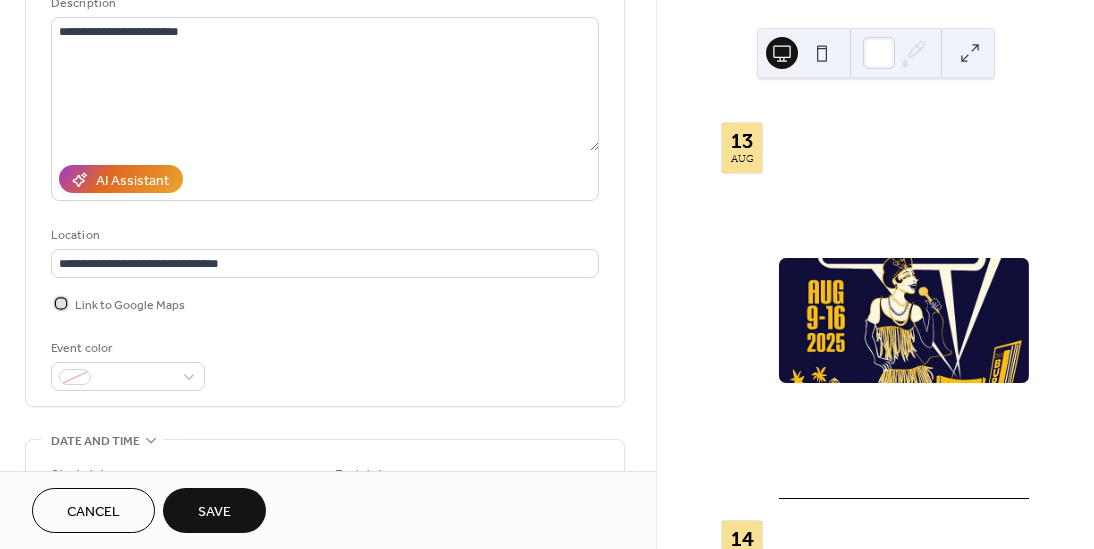 click at bounding box center [61, 303] 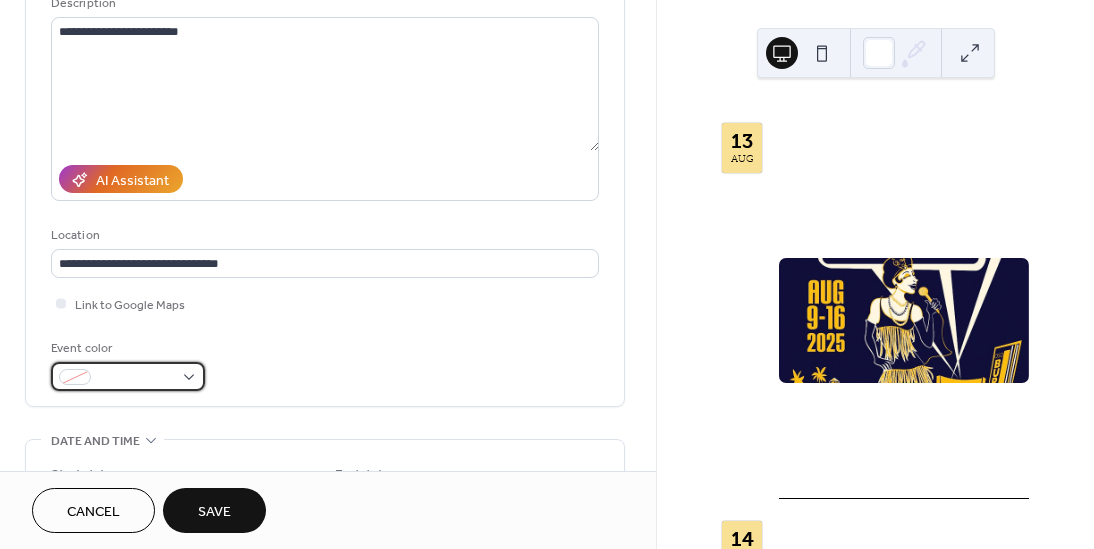 click at bounding box center [136, 378] 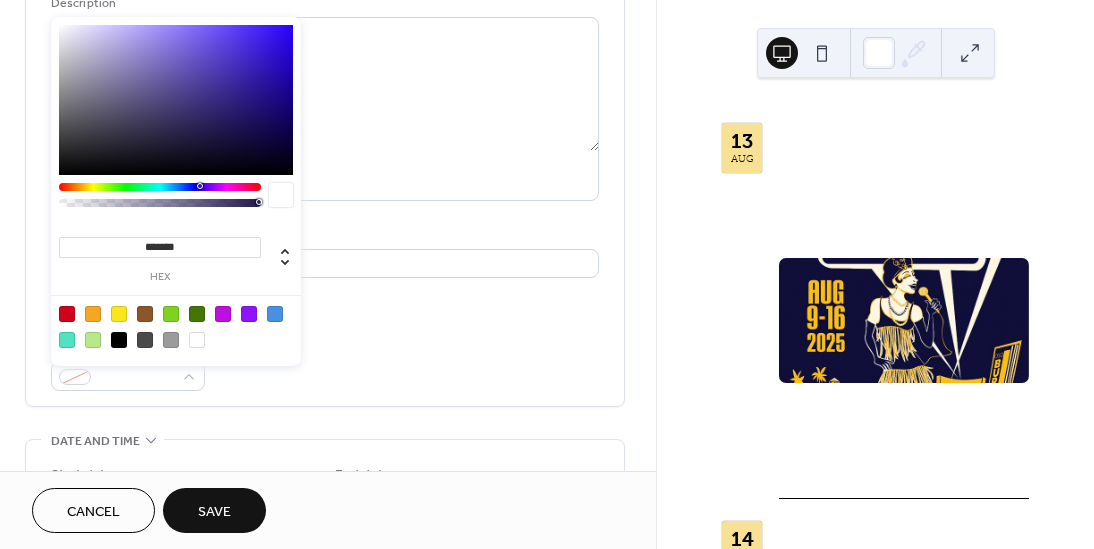 click at bounding box center (119, 314) 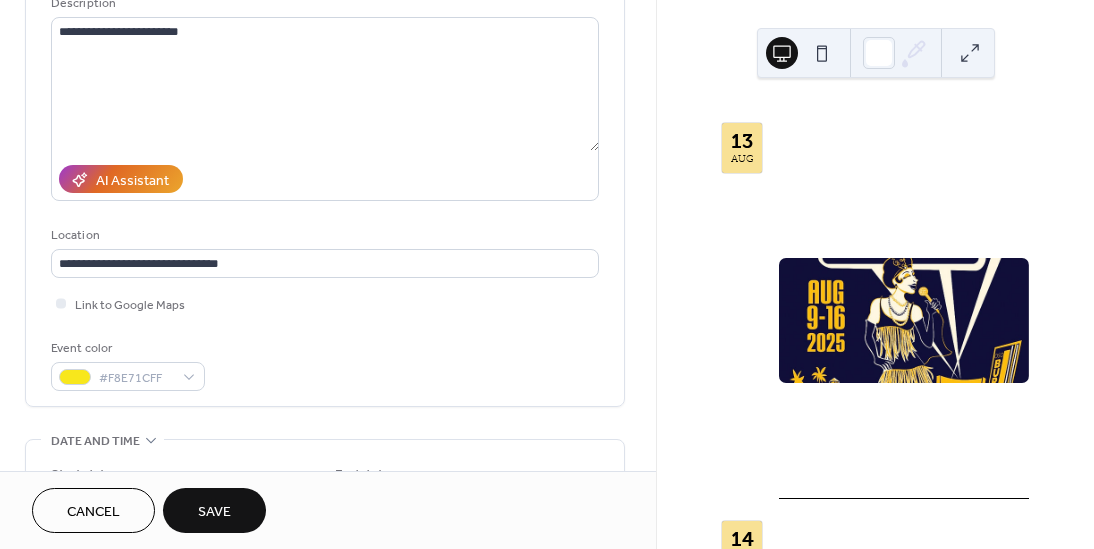 click on "**********" at bounding box center (328, 508) 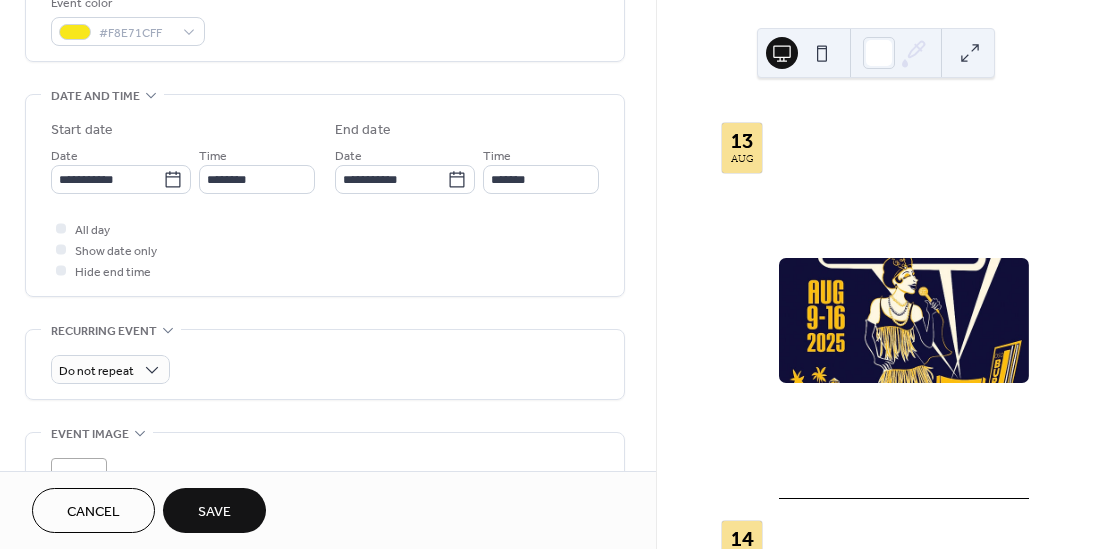 scroll, scrollTop: 865, scrollLeft: 0, axis: vertical 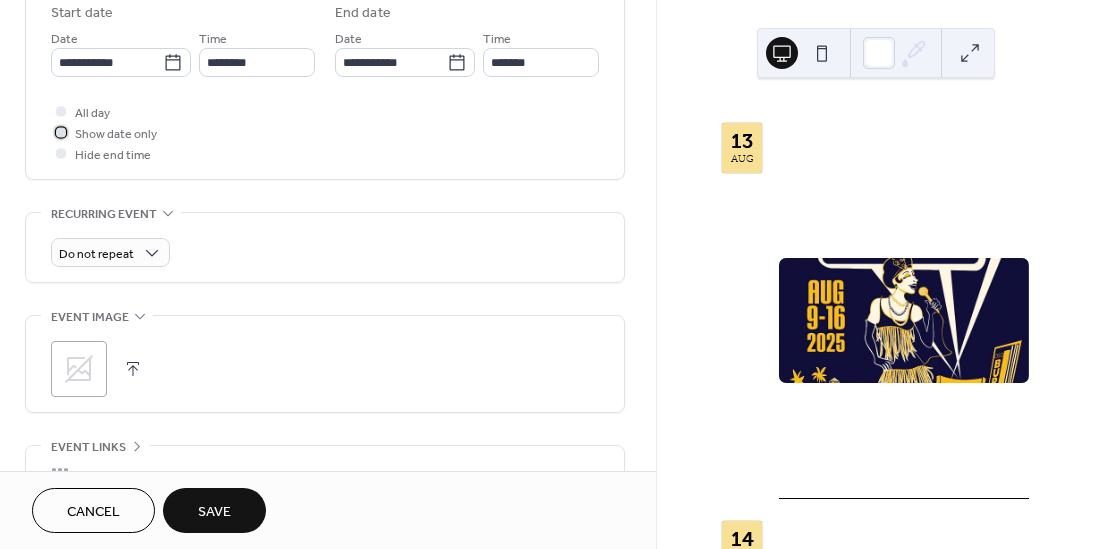 click at bounding box center (61, 132) 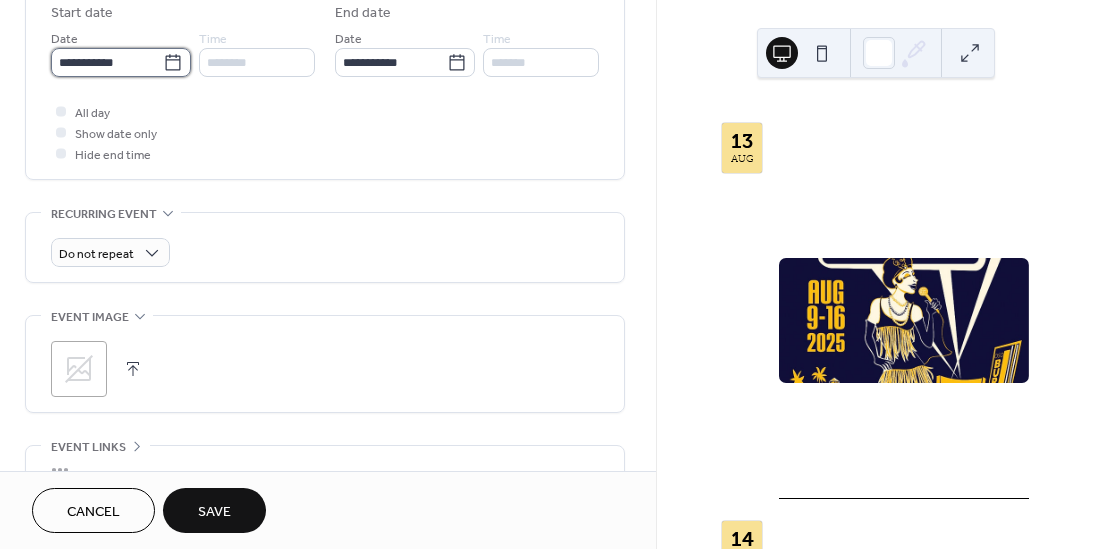 click on "**********" at bounding box center [107, 62] 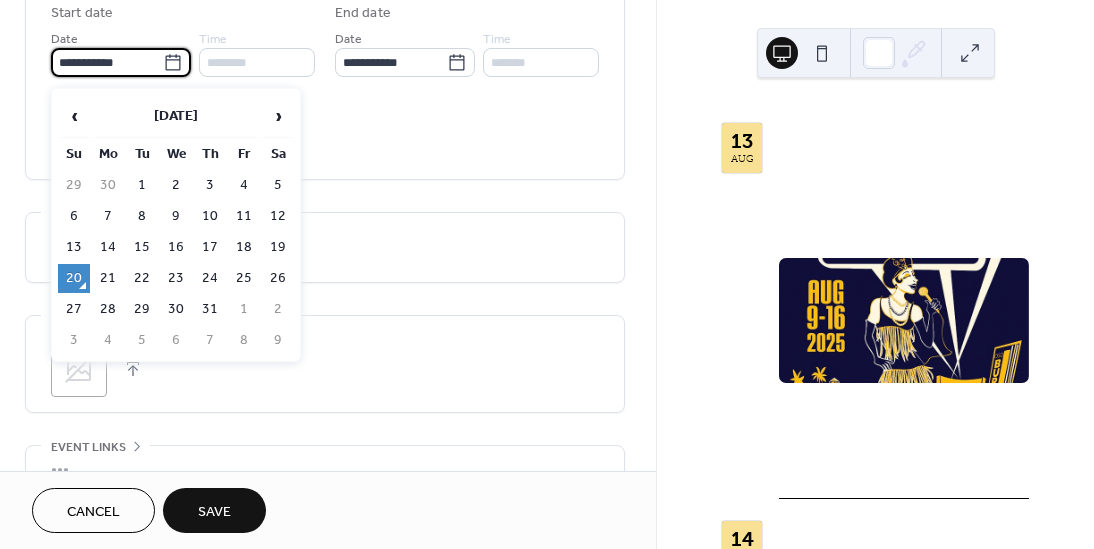 click on "31" at bounding box center (210, 309) 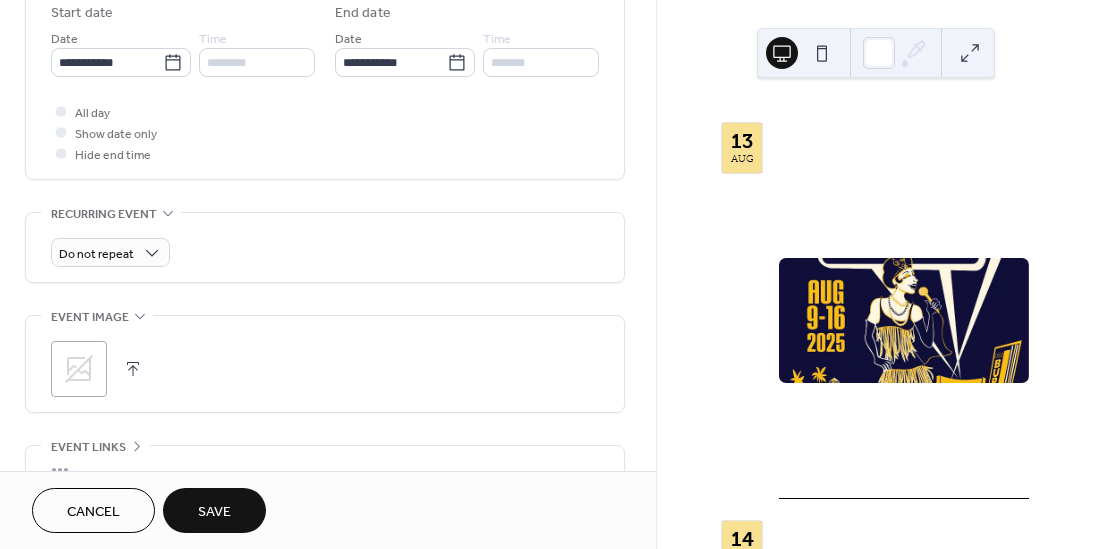 type on "**********" 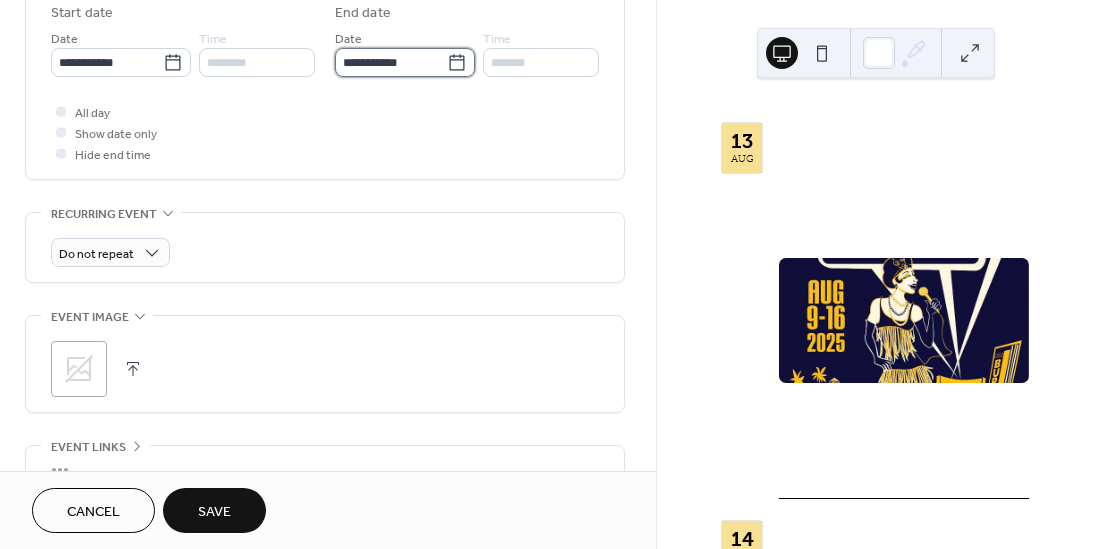 click on "**********" at bounding box center (391, 62) 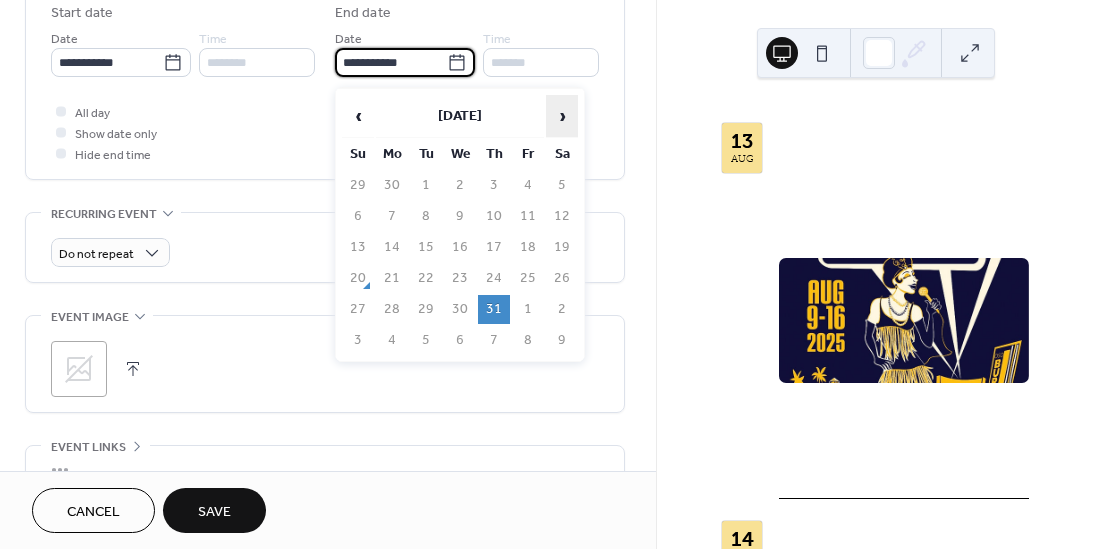 click on "›" at bounding box center (562, 116) 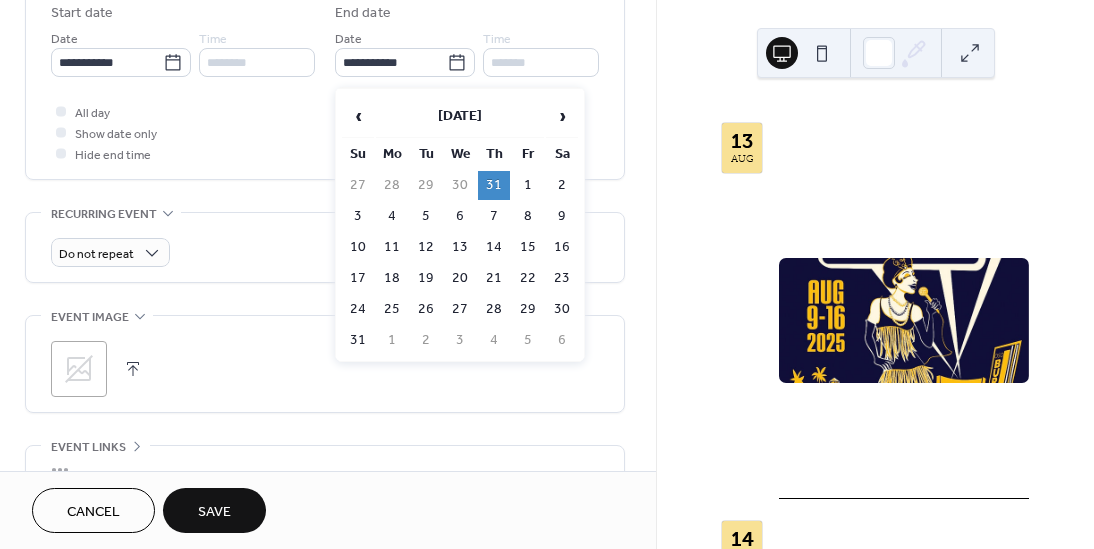 drag, startPoint x: 527, startPoint y: 178, endPoint x: 490, endPoint y: 194, distance: 40.311287 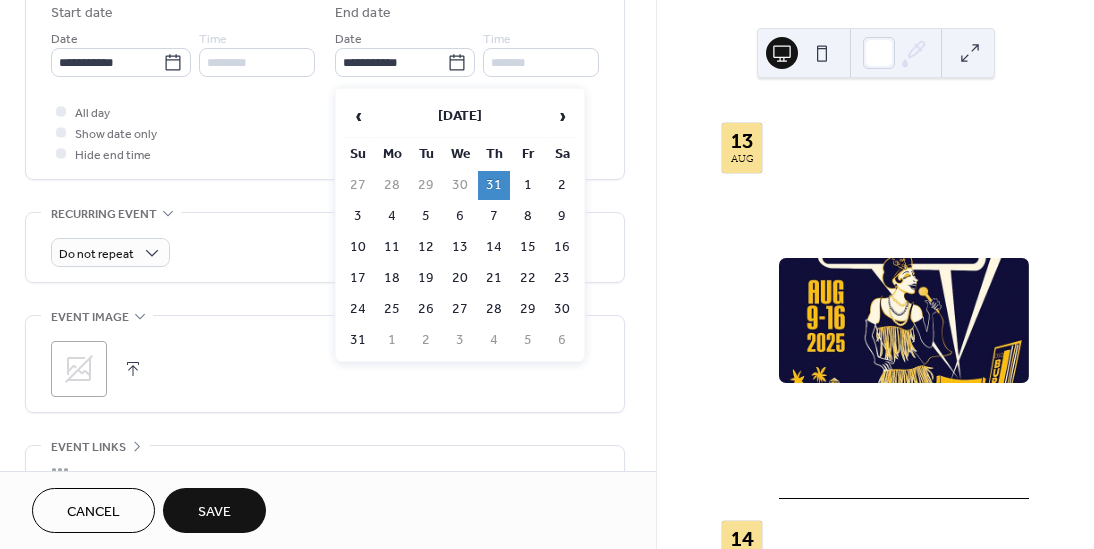 click on "1" at bounding box center [528, 185] 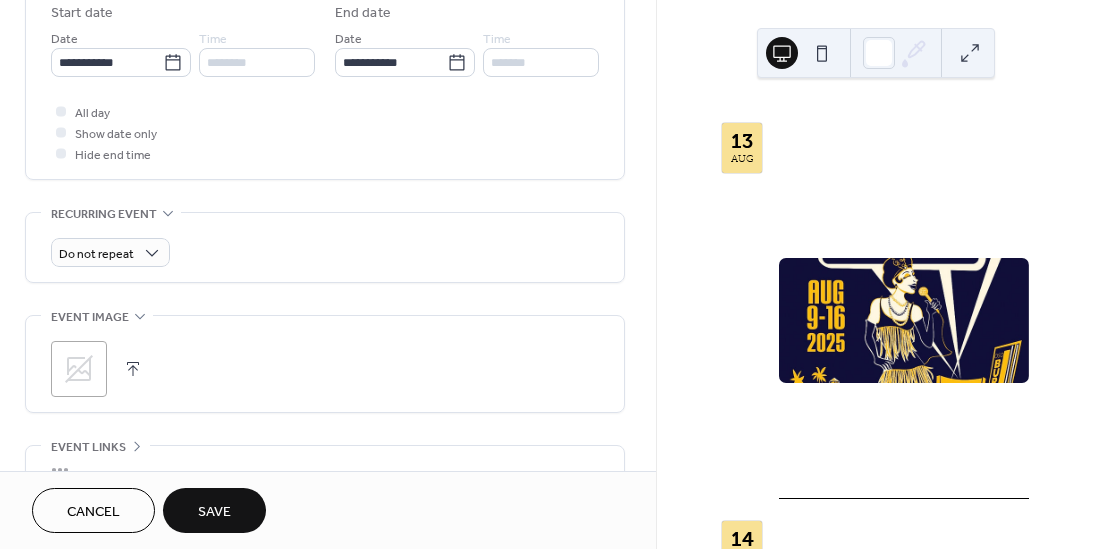 type on "**********" 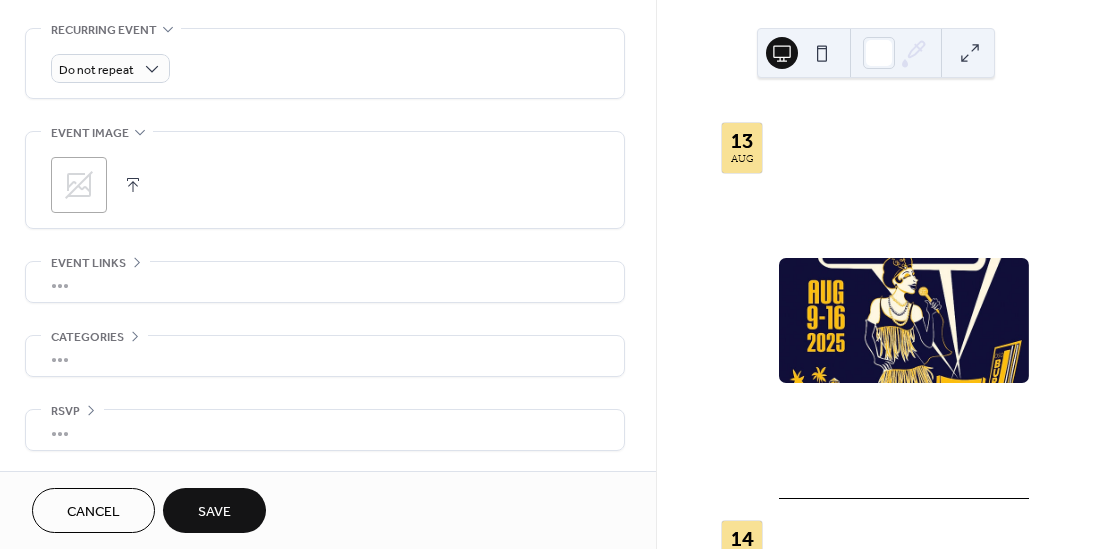 scroll, scrollTop: 864, scrollLeft: 0, axis: vertical 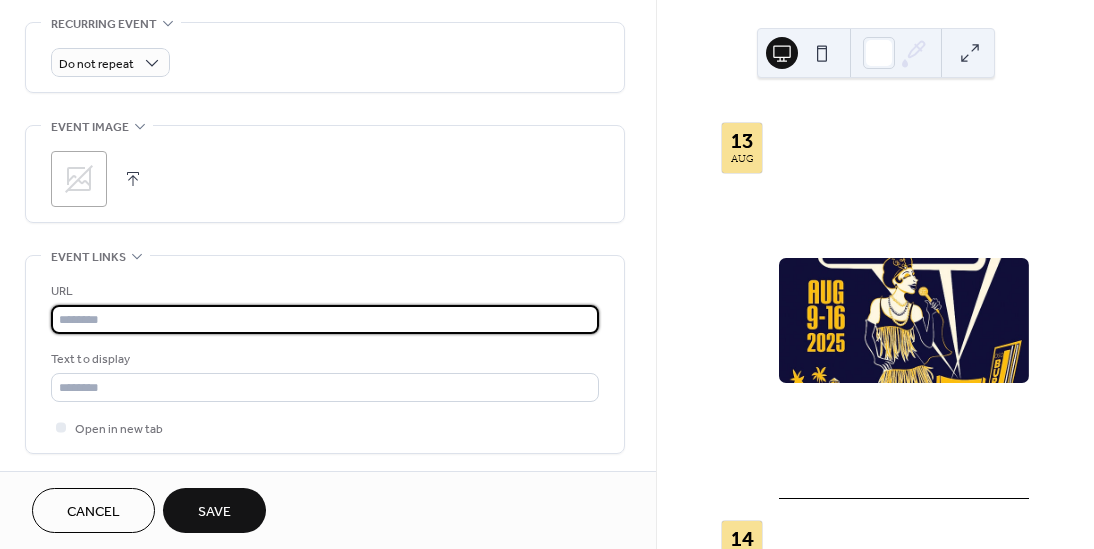 click at bounding box center (325, 319) 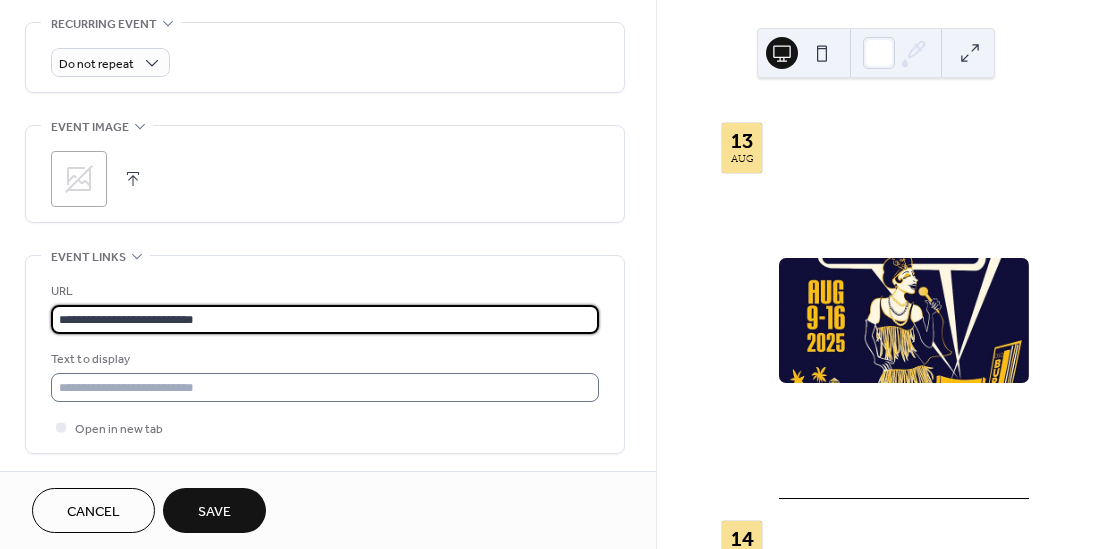 type on "**********" 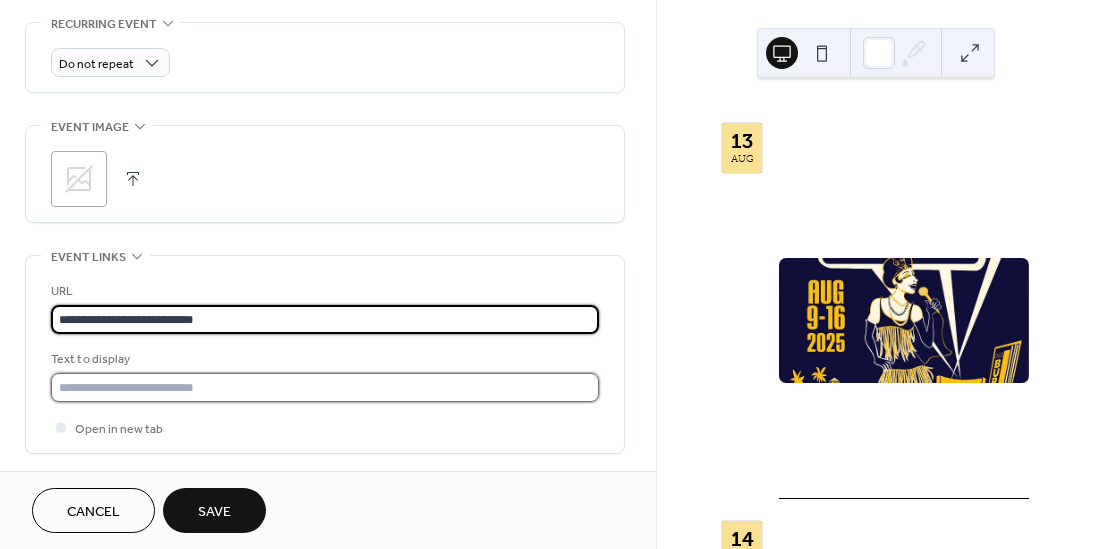 click at bounding box center (325, 387) 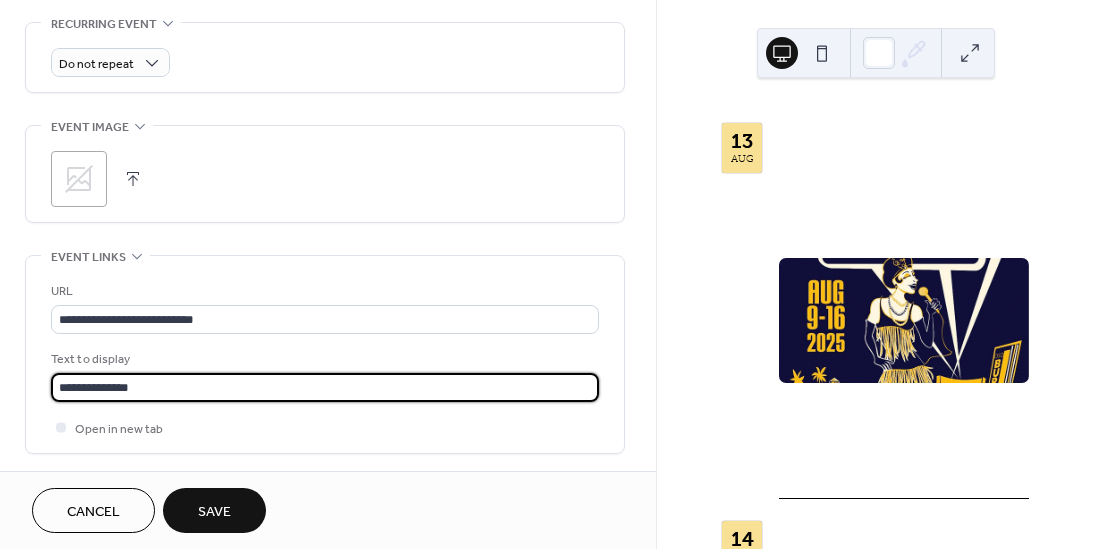 type on "**********" 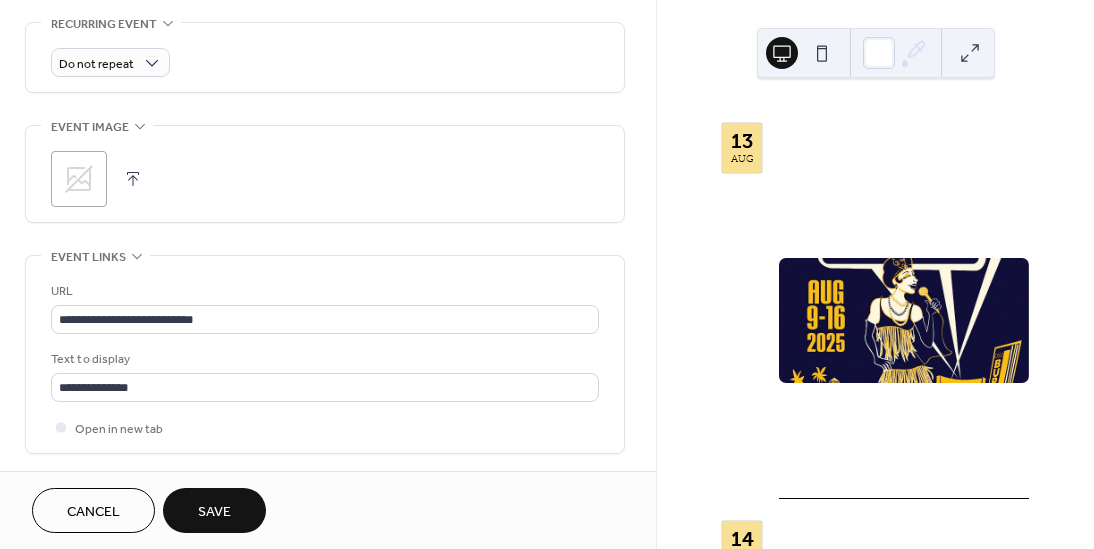 click on "Save" at bounding box center [214, 510] 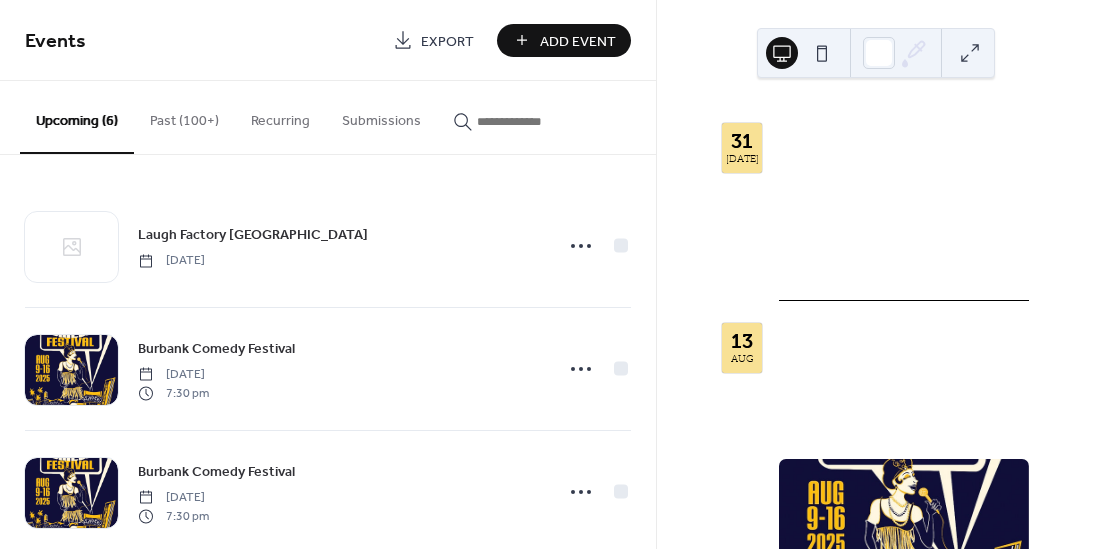 click on "Add Event" at bounding box center (564, 40) 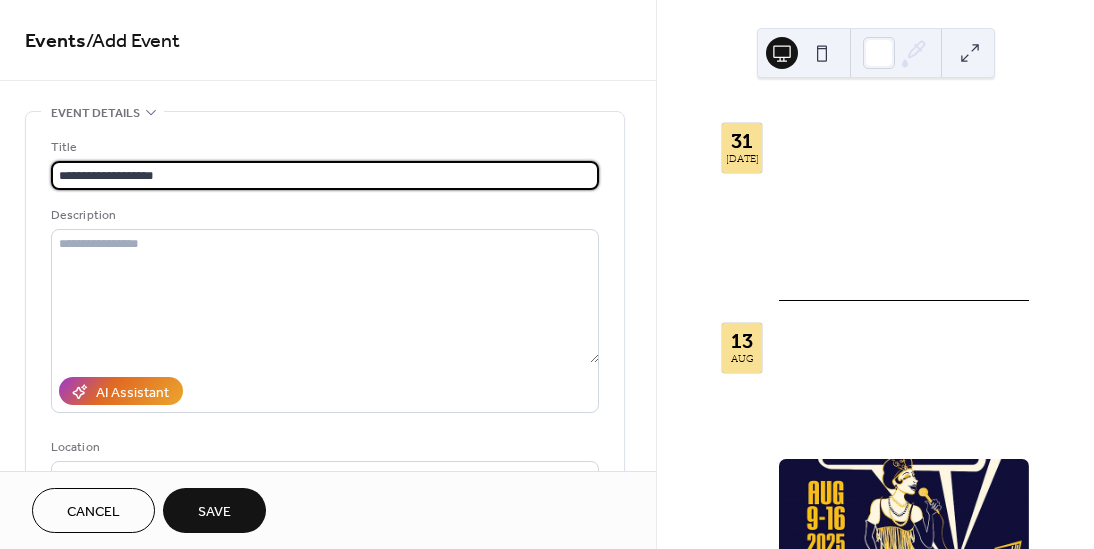 click on "**********" at bounding box center (325, 175) 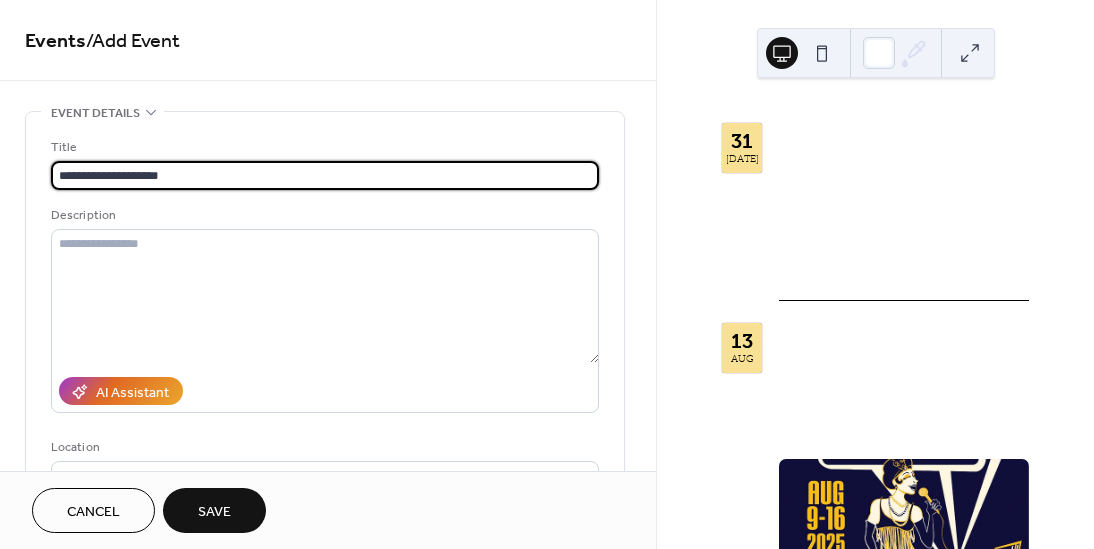 click on "**********" at bounding box center (325, 175) 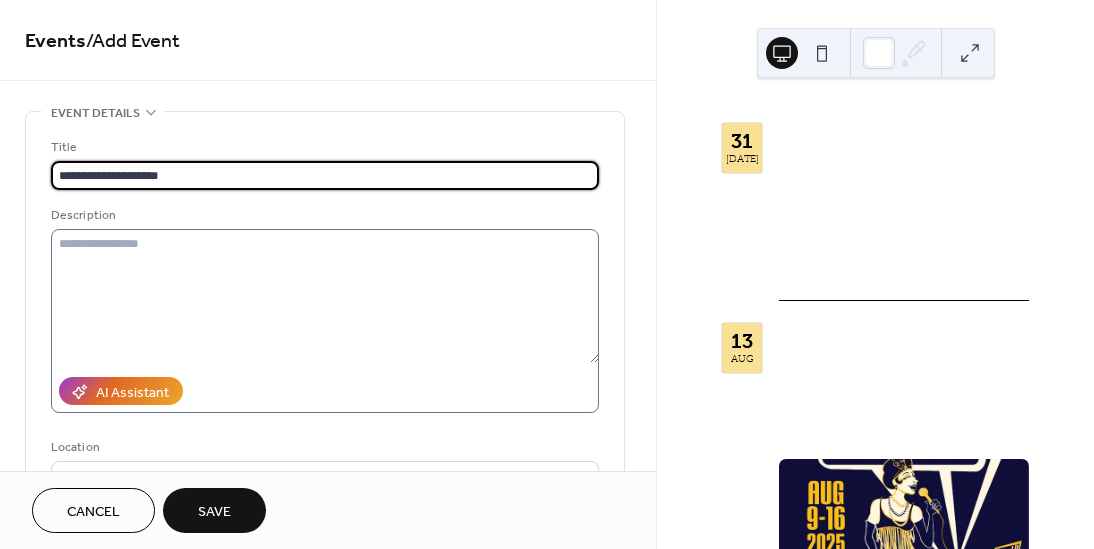 type on "**********" 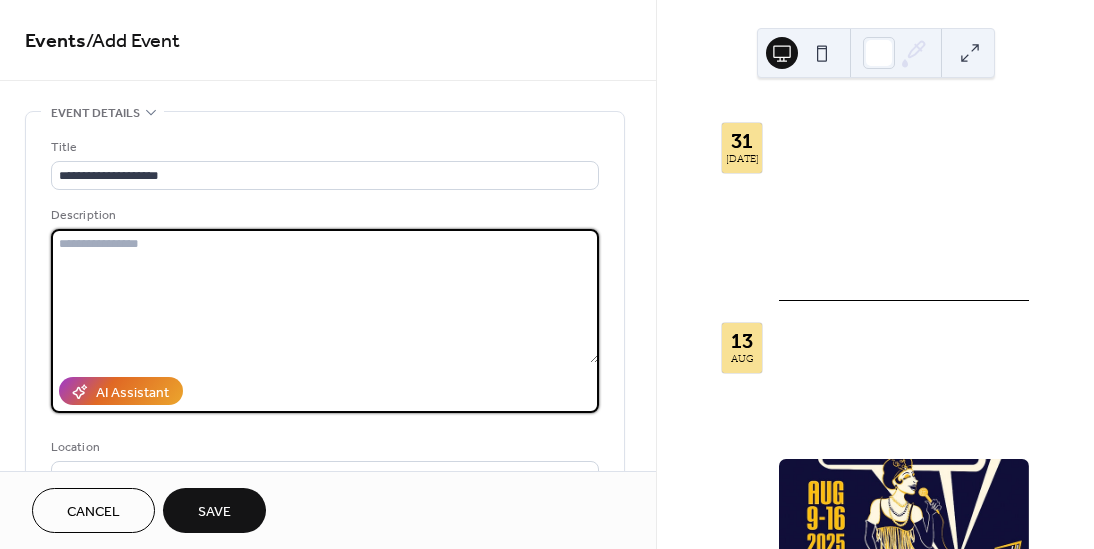 click at bounding box center (325, 296) 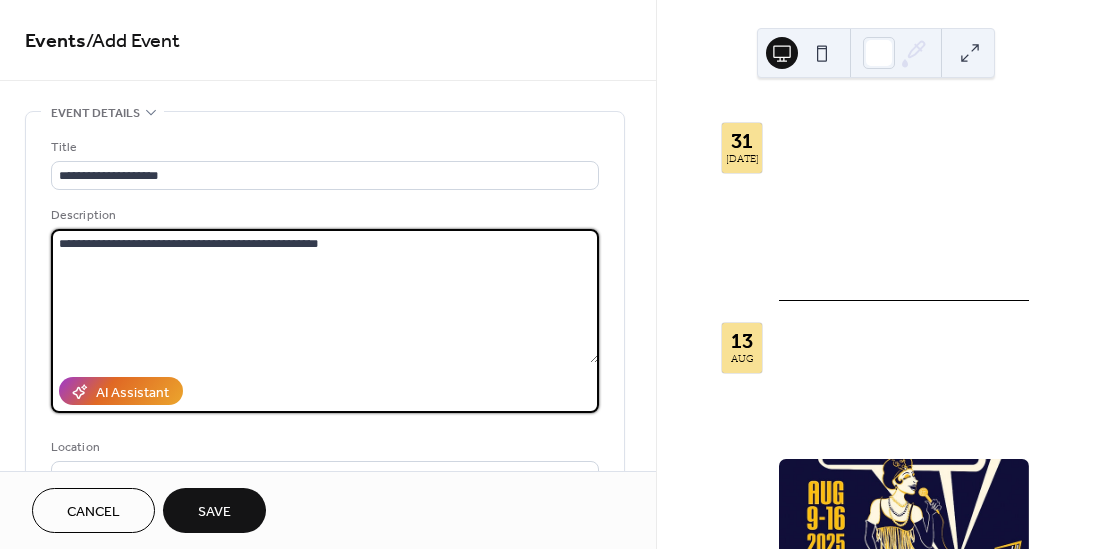 type on "**********" 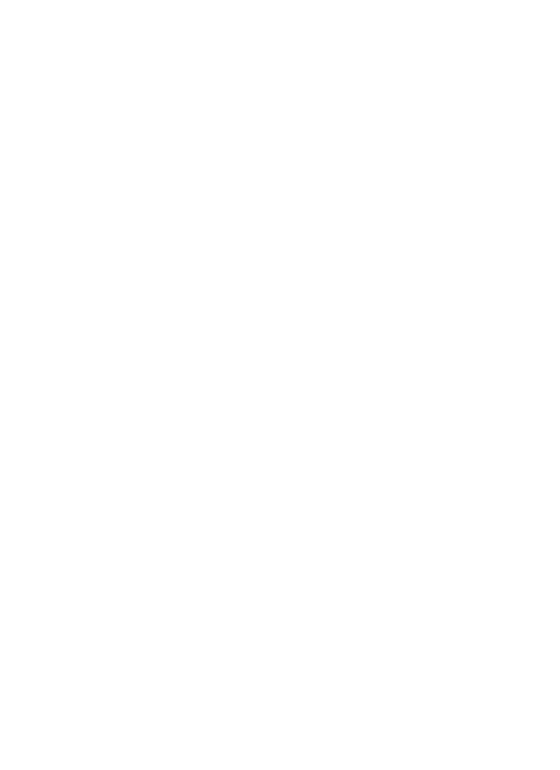 scroll, scrollTop: 0, scrollLeft: 0, axis: both 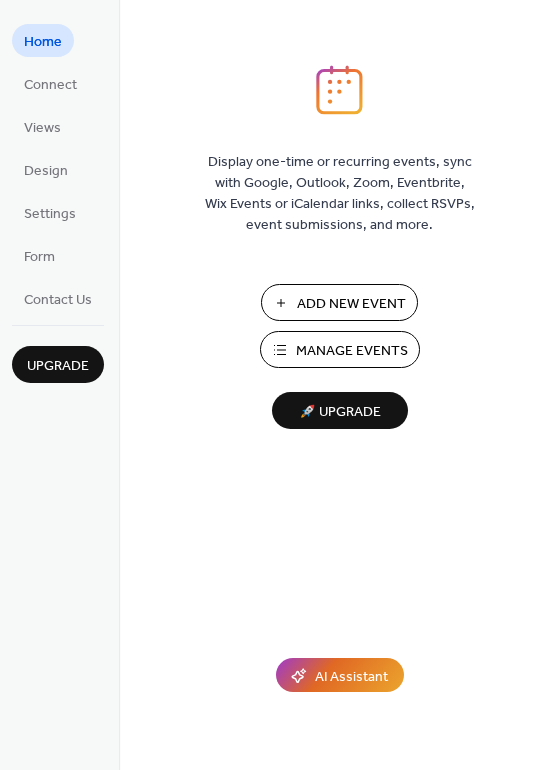 click on "Add New Event" at bounding box center [351, 304] 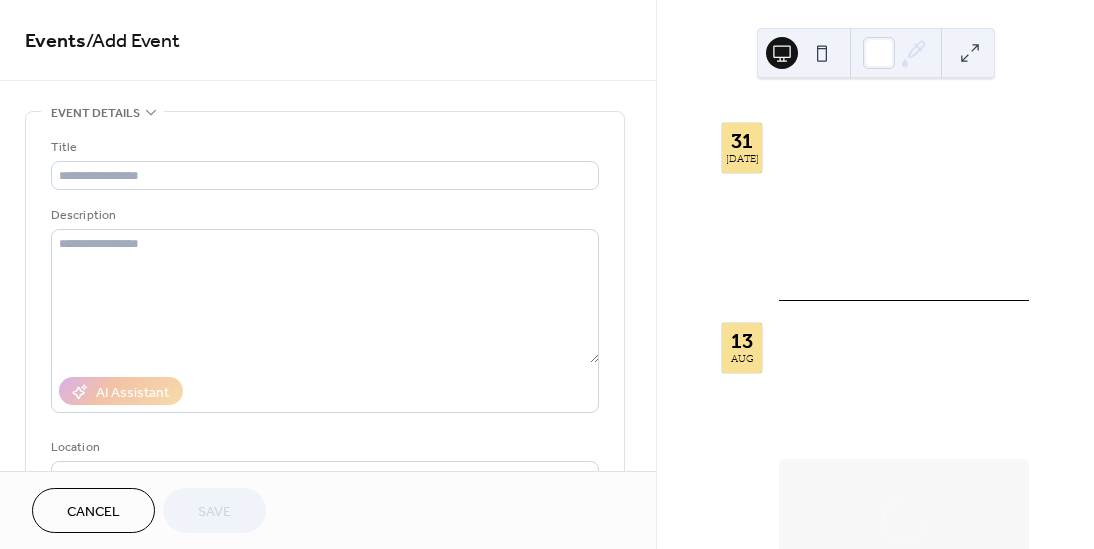scroll, scrollTop: 0, scrollLeft: 0, axis: both 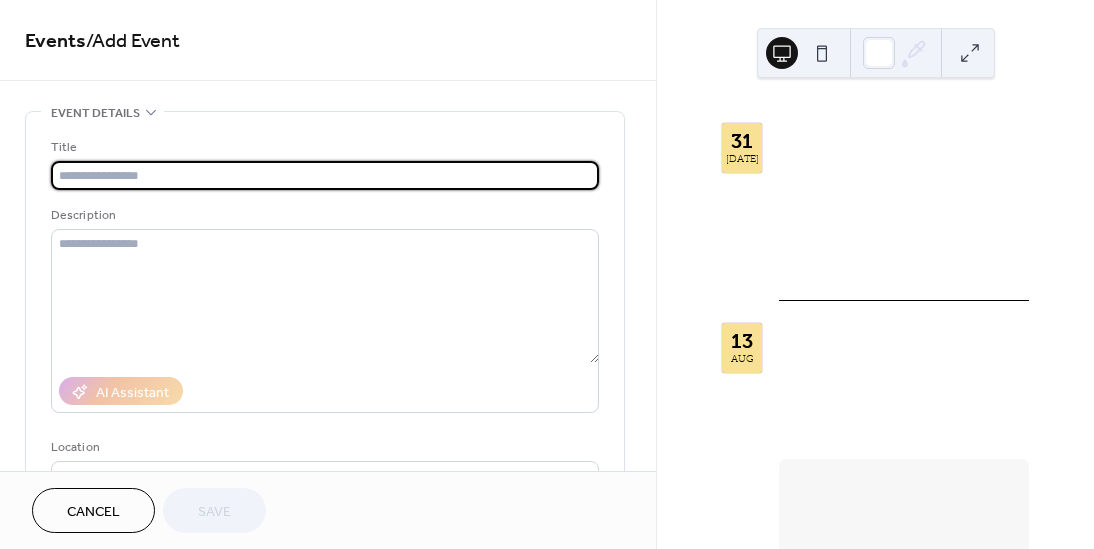click at bounding box center [325, 175] 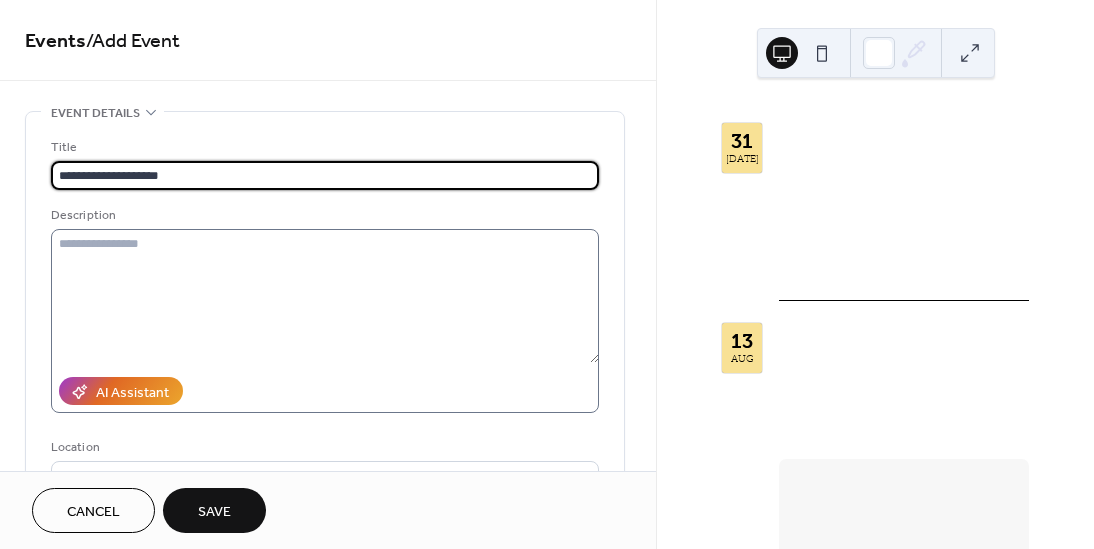 type on "**********" 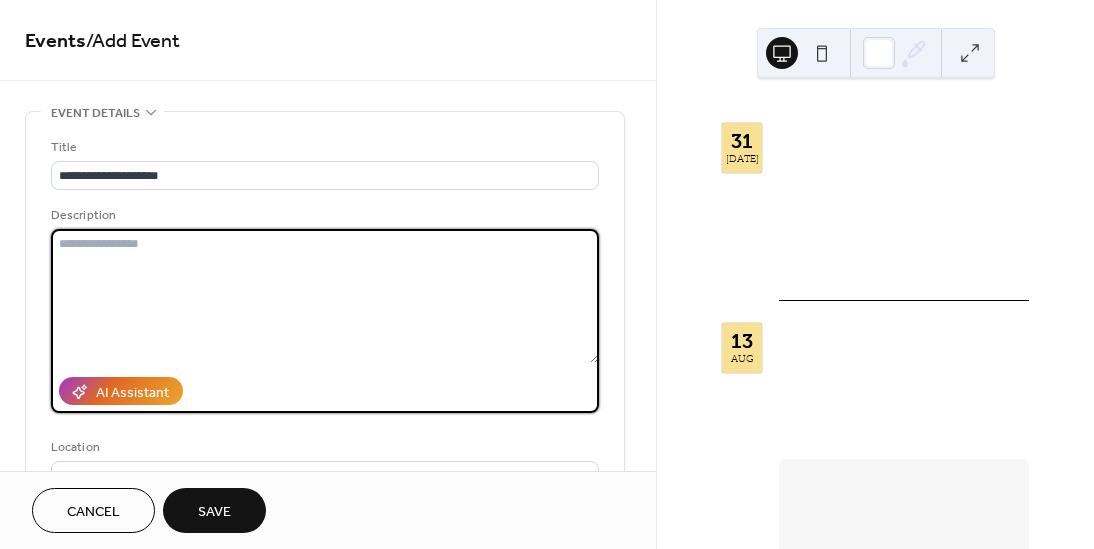 click at bounding box center (325, 296) 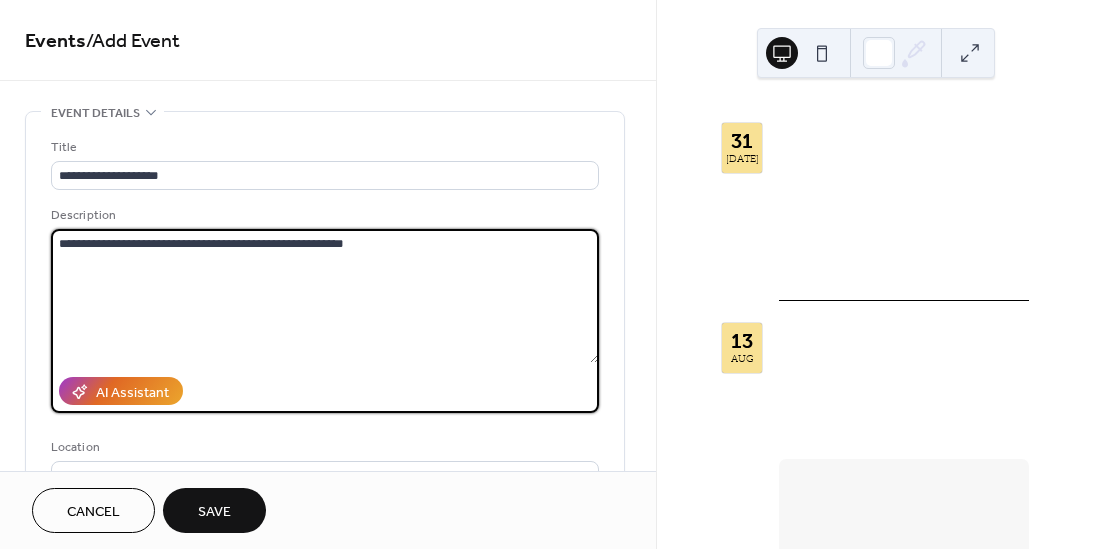 type on "**********" 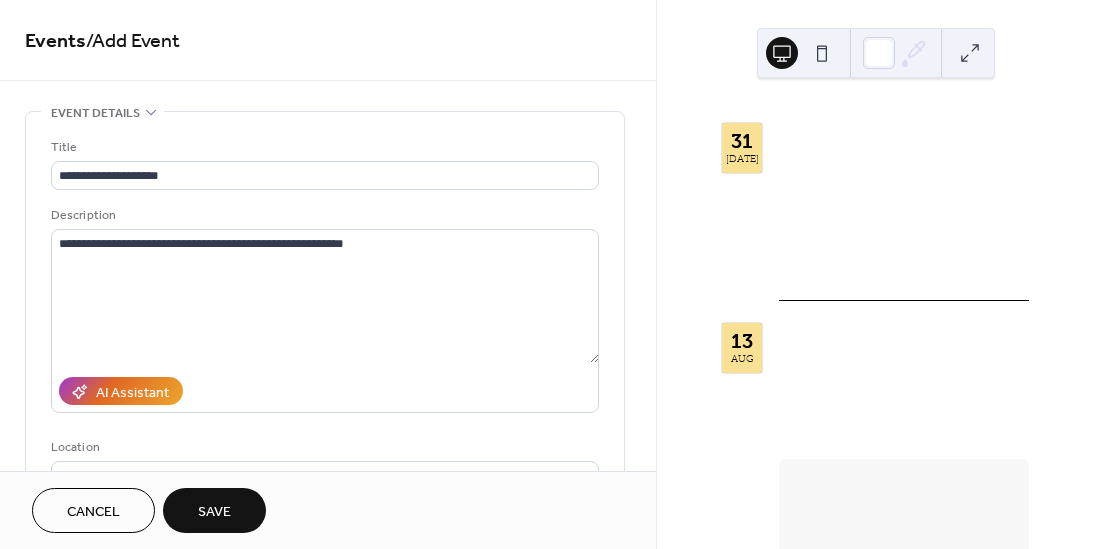 drag, startPoint x: 650, startPoint y: 138, endPoint x: 650, endPoint y: 179, distance: 41 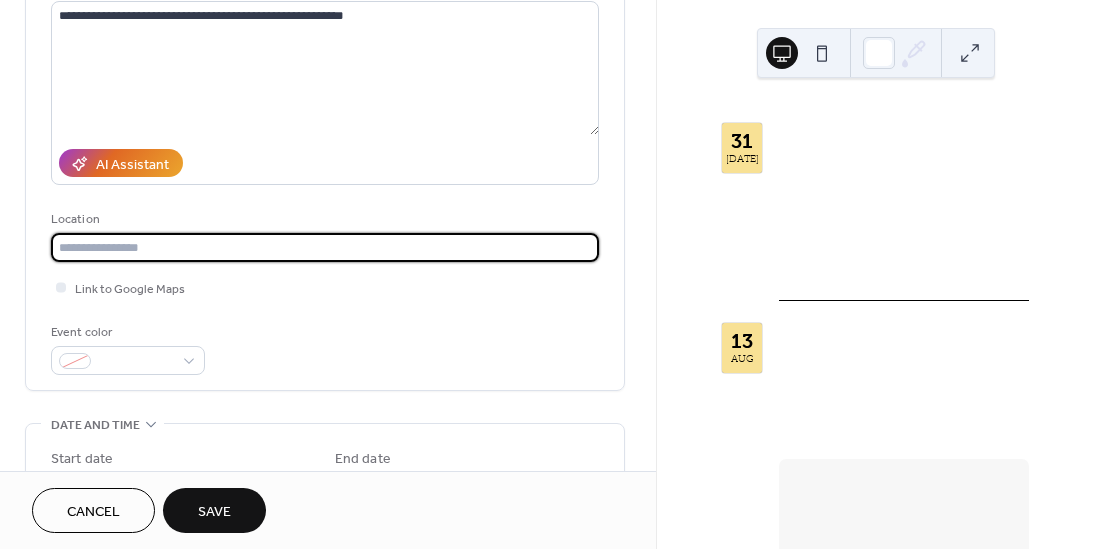 click at bounding box center (325, 247) 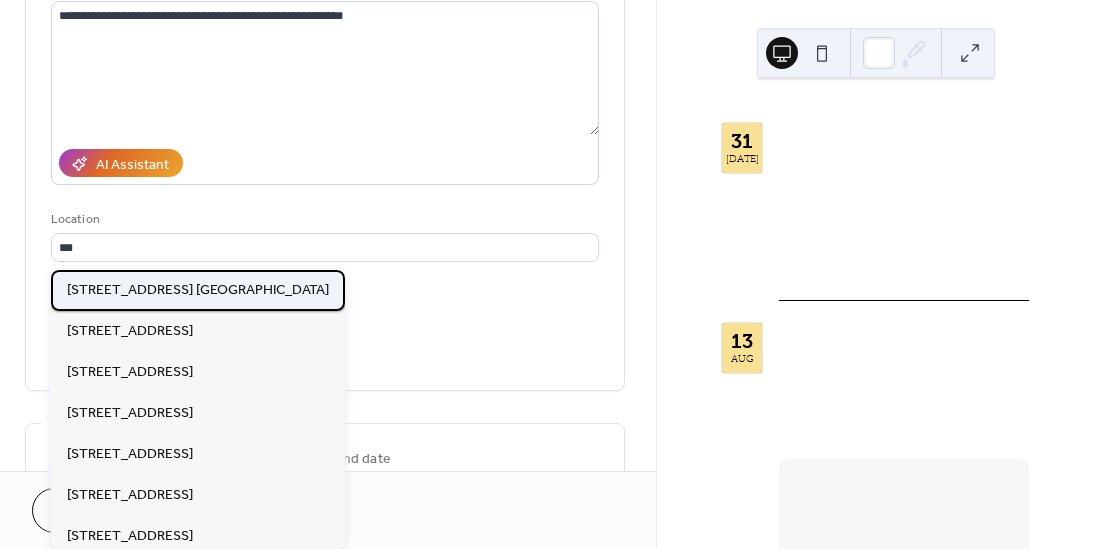 click on "[STREET_ADDRESS] [GEOGRAPHIC_DATA]" at bounding box center (198, 290) 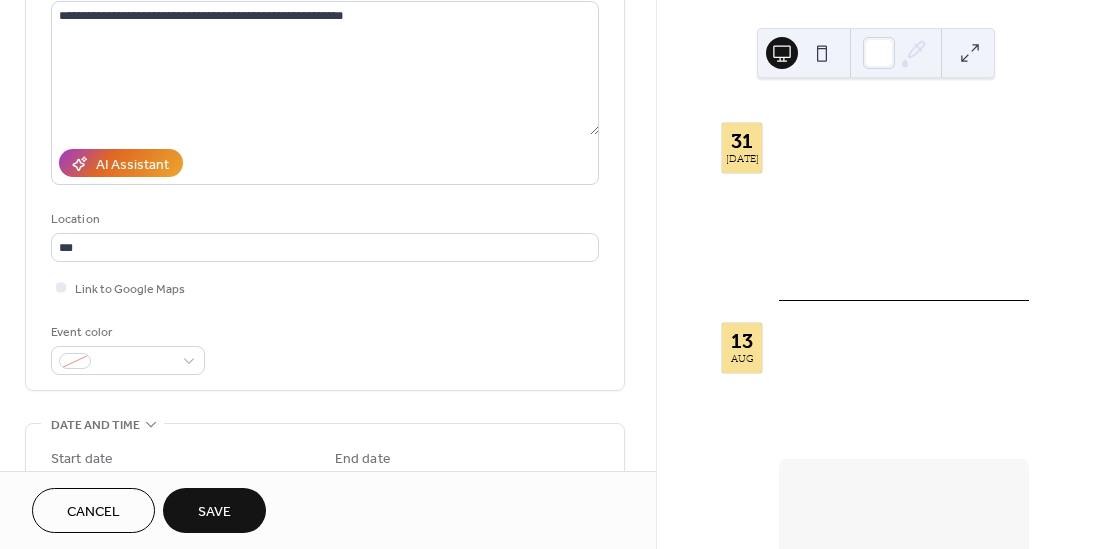 type on "**********" 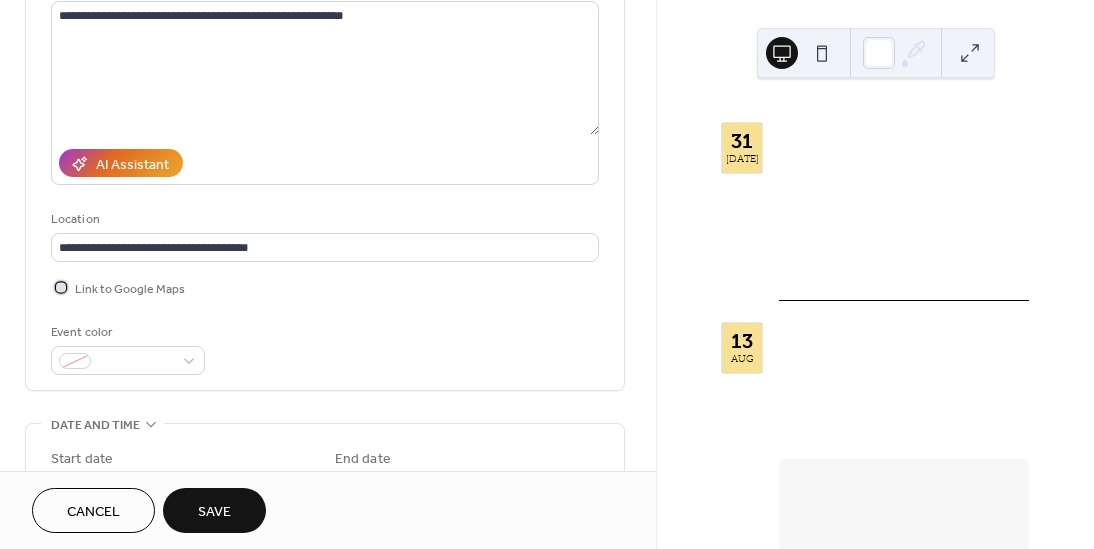 click at bounding box center [61, 287] 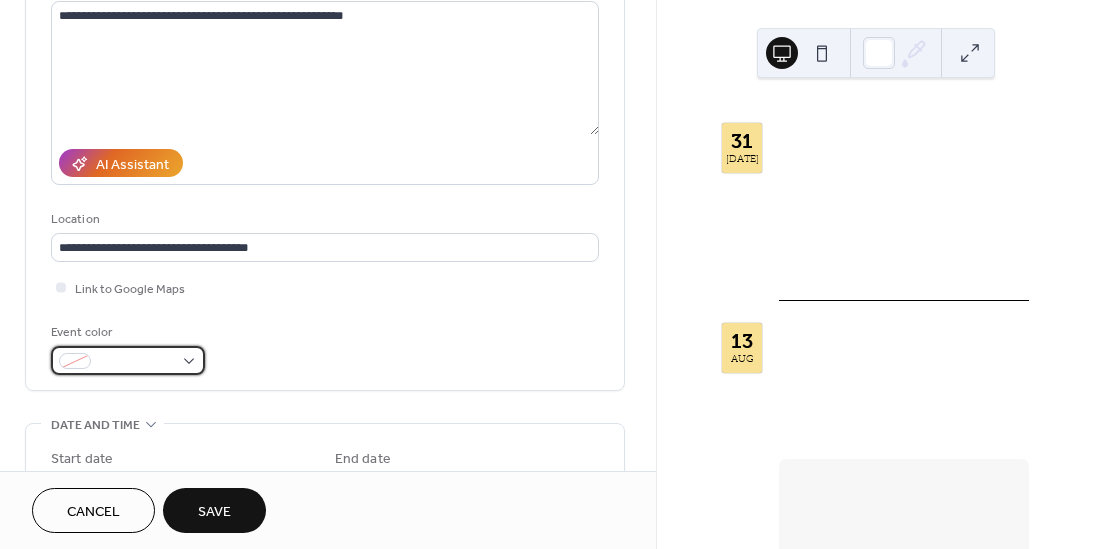click at bounding box center (128, 360) 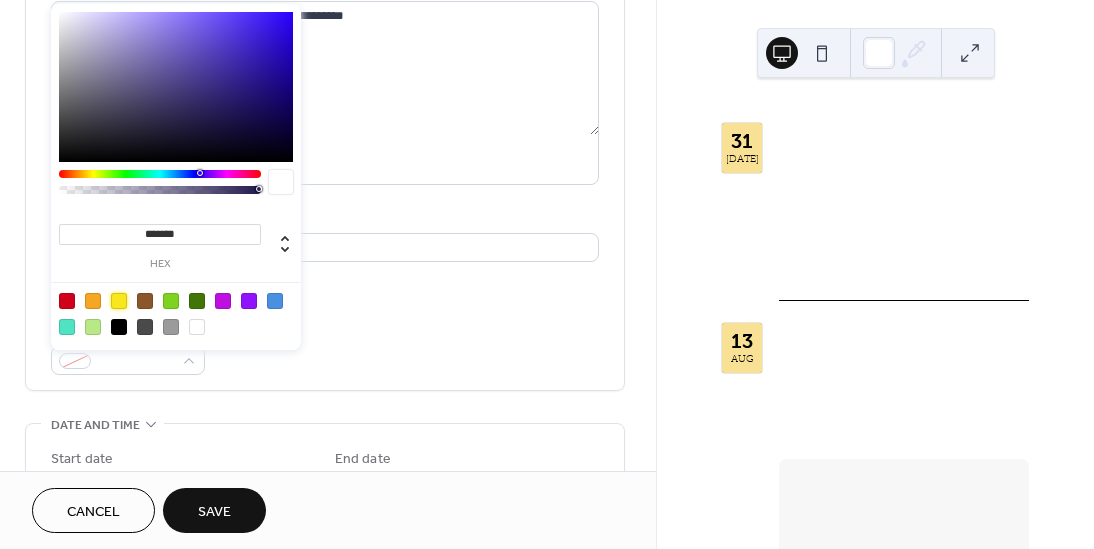 click at bounding box center [119, 301] 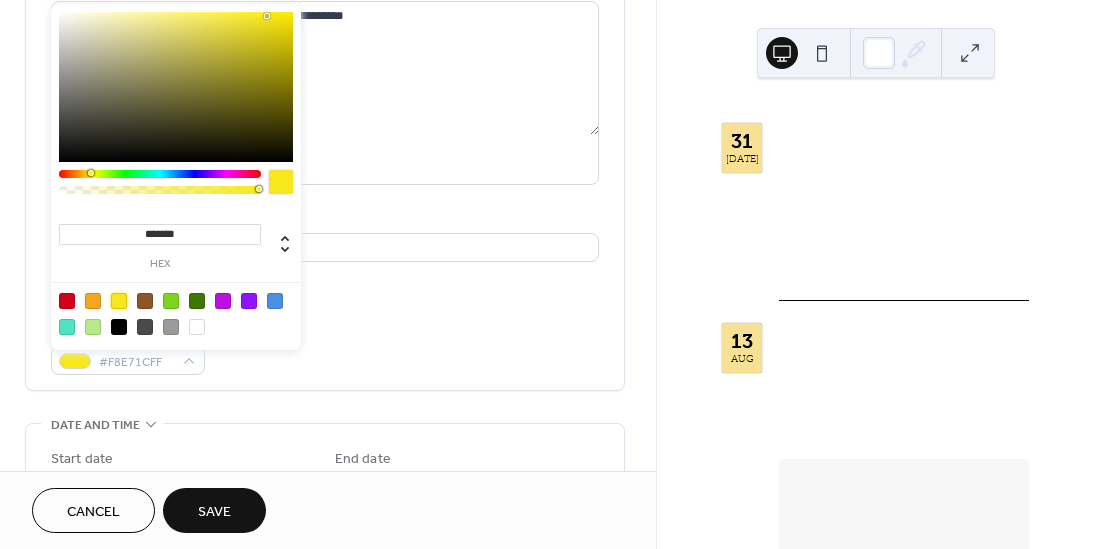 type on "*******" 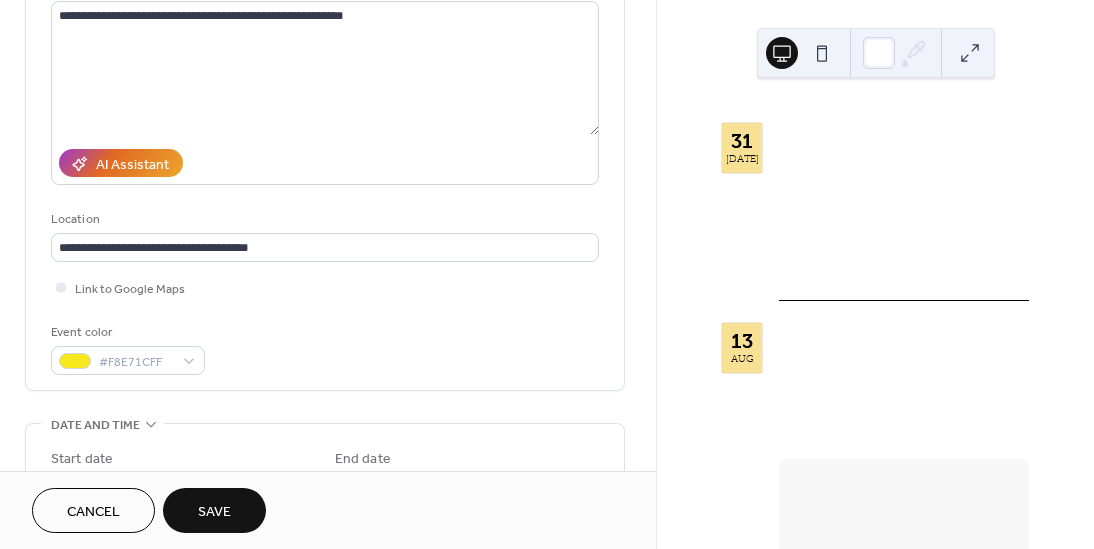 click on "**********" at bounding box center [328, 570] 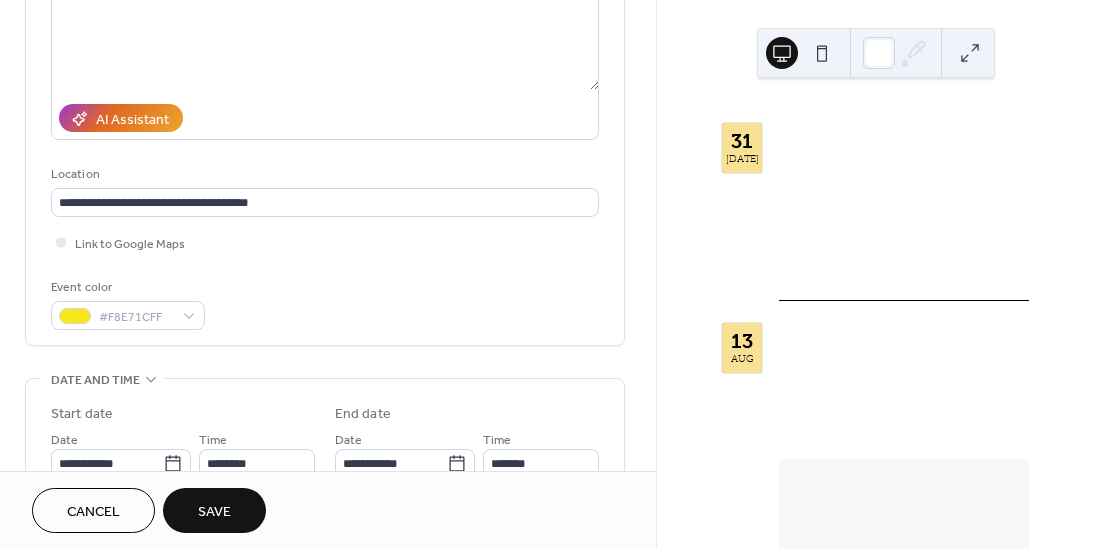 scroll, scrollTop: 309, scrollLeft: 0, axis: vertical 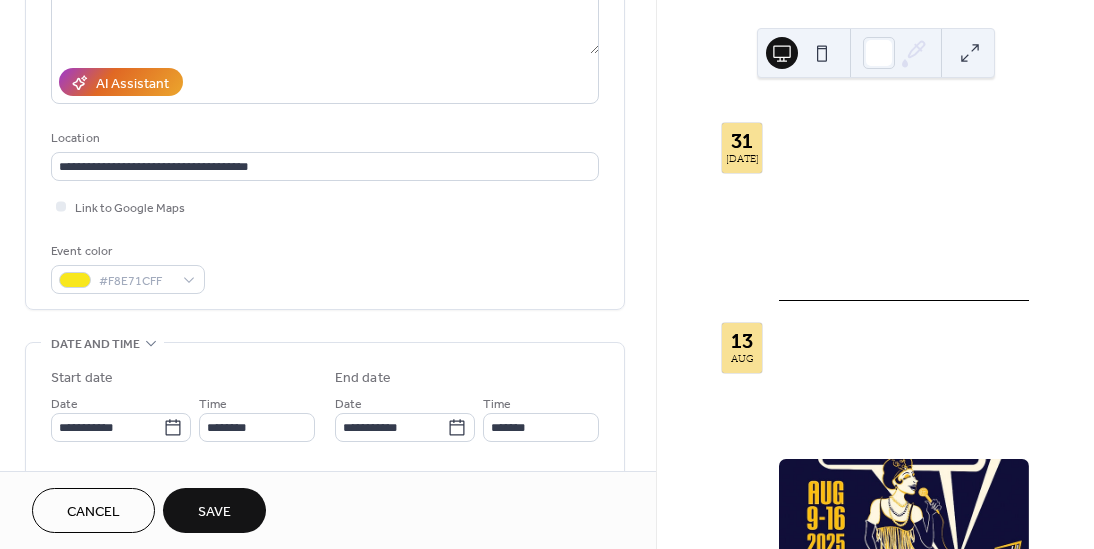 click on "Show date only" at bounding box center (116, 499) 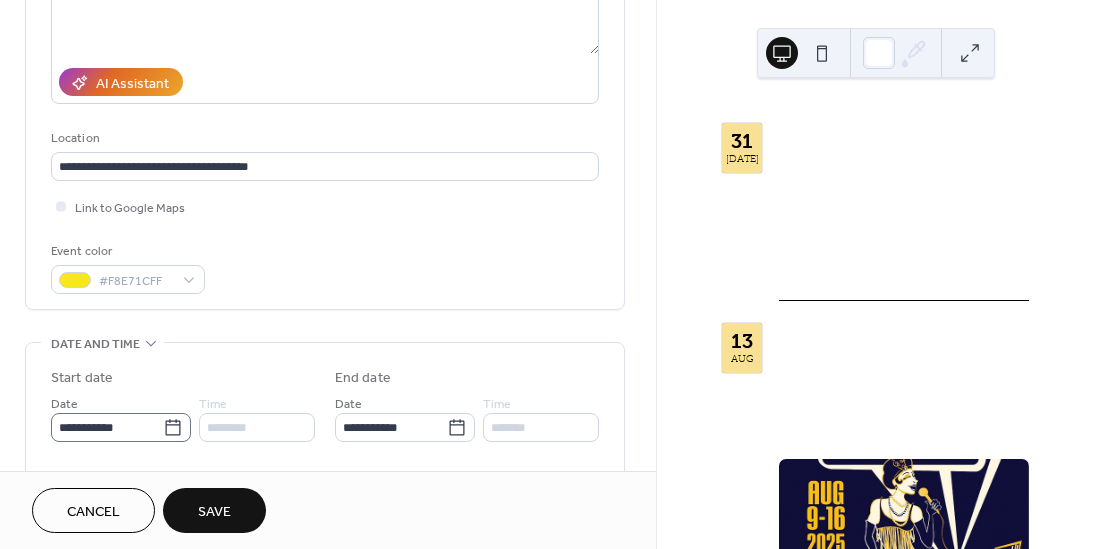 scroll, scrollTop: 627, scrollLeft: 0, axis: vertical 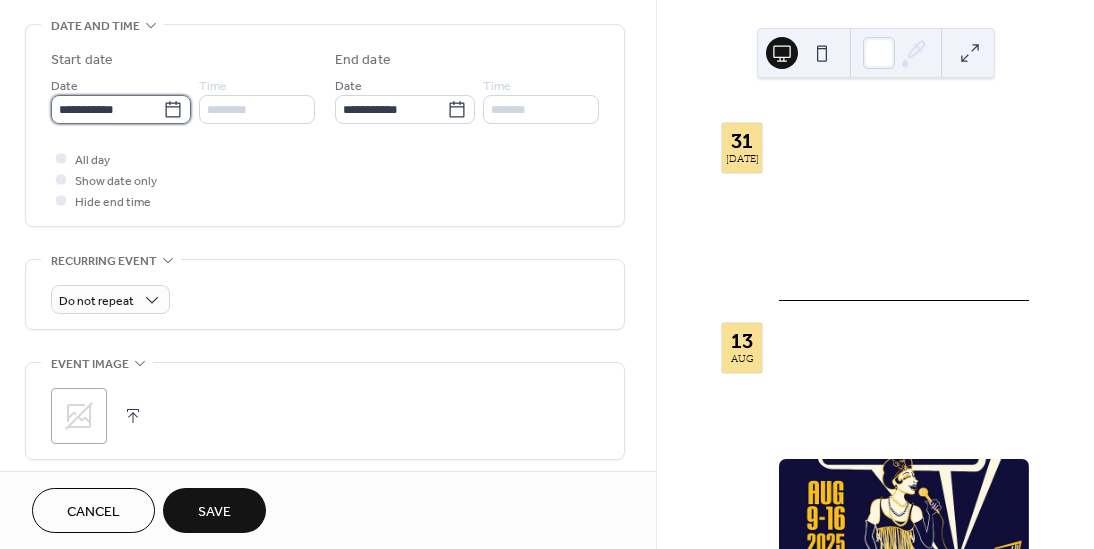 click on "**********" at bounding box center [107, 109] 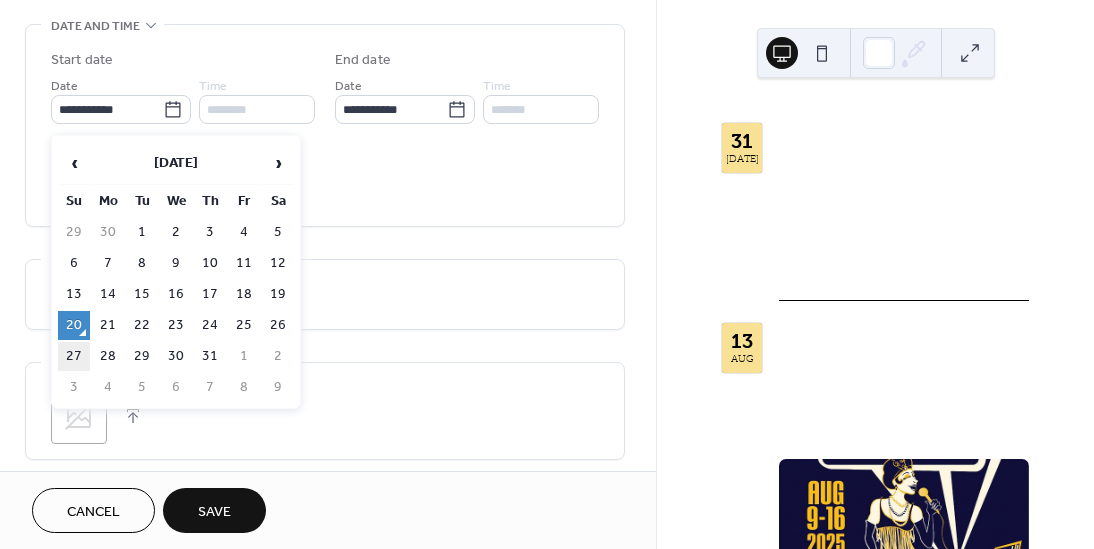 click on "27" at bounding box center [74, 356] 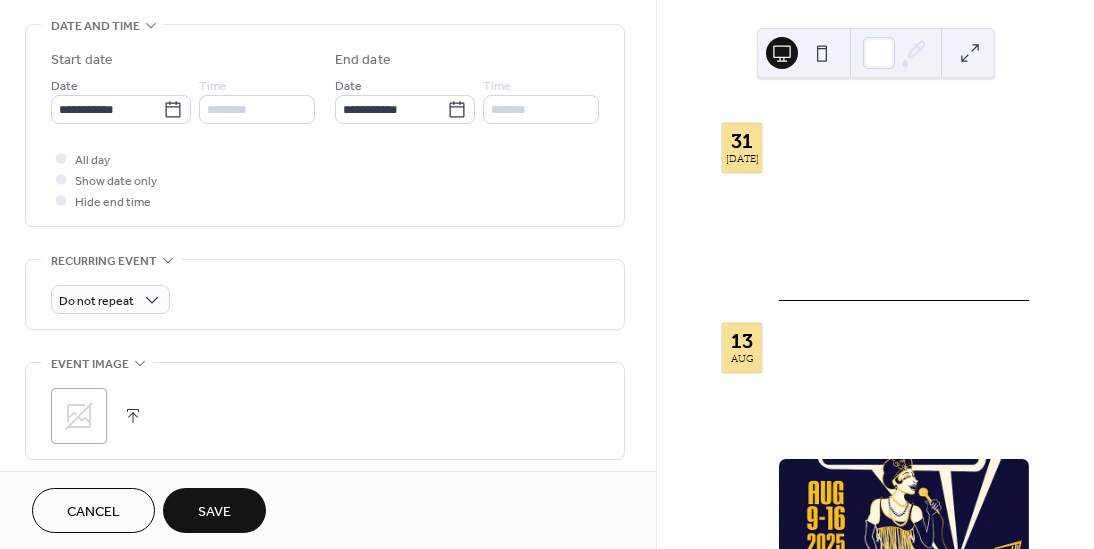 type on "**********" 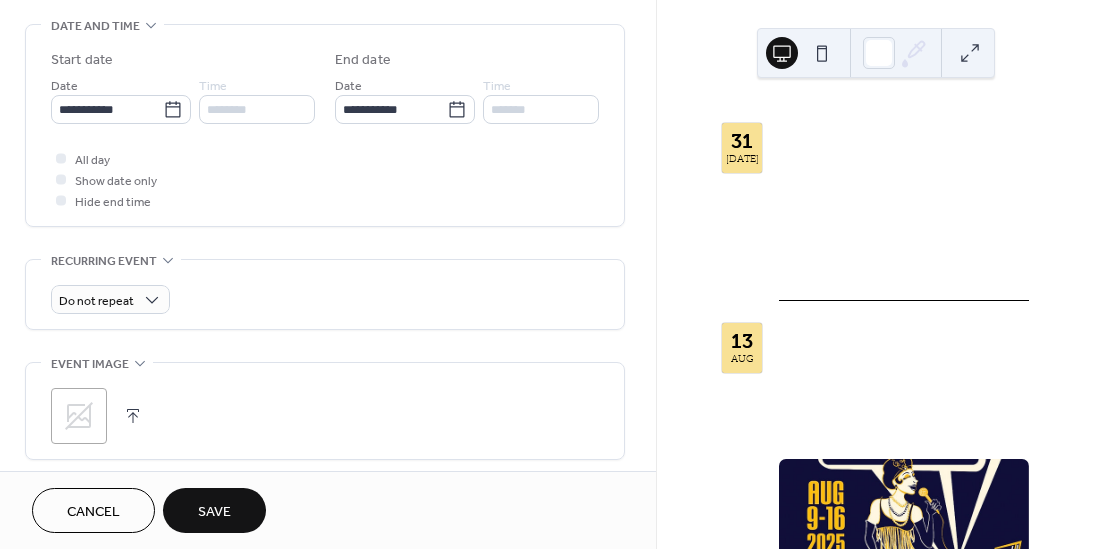 type on "**********" 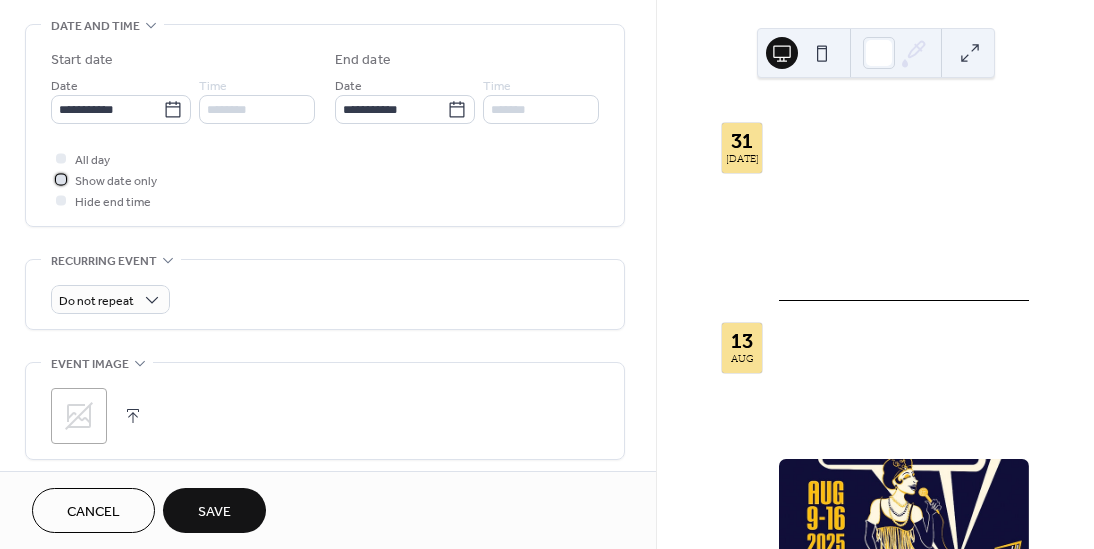click 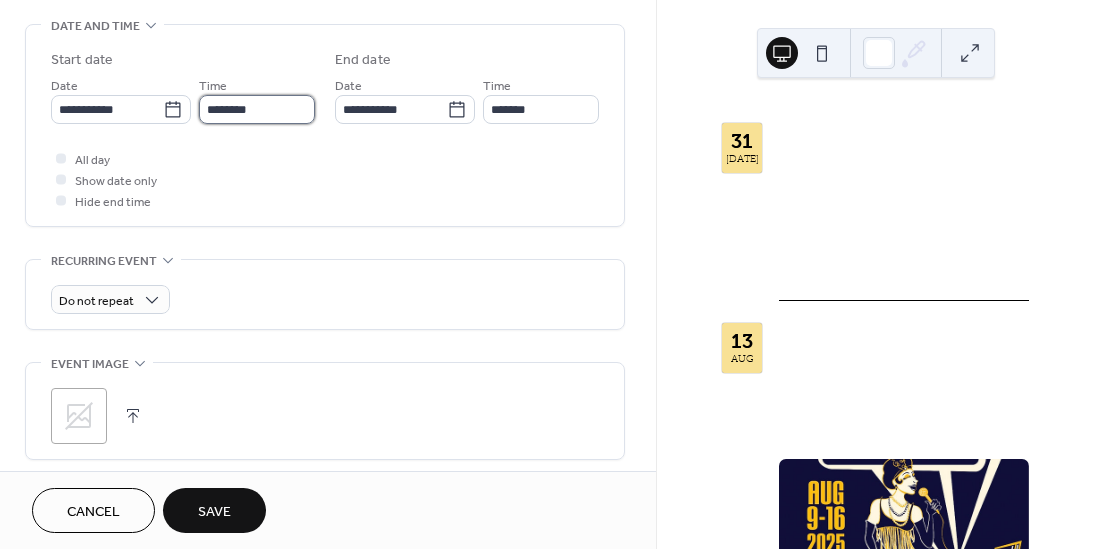 click on "********" at bounding box center [257, 109] 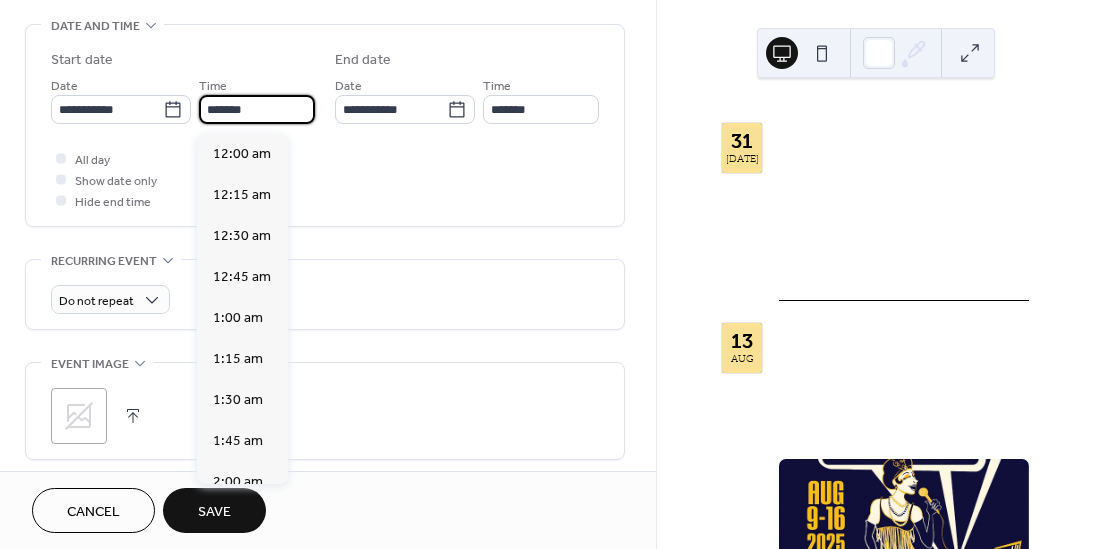 scroll, scrollTop: 3116, scrollLeft: 0, axis: vertical 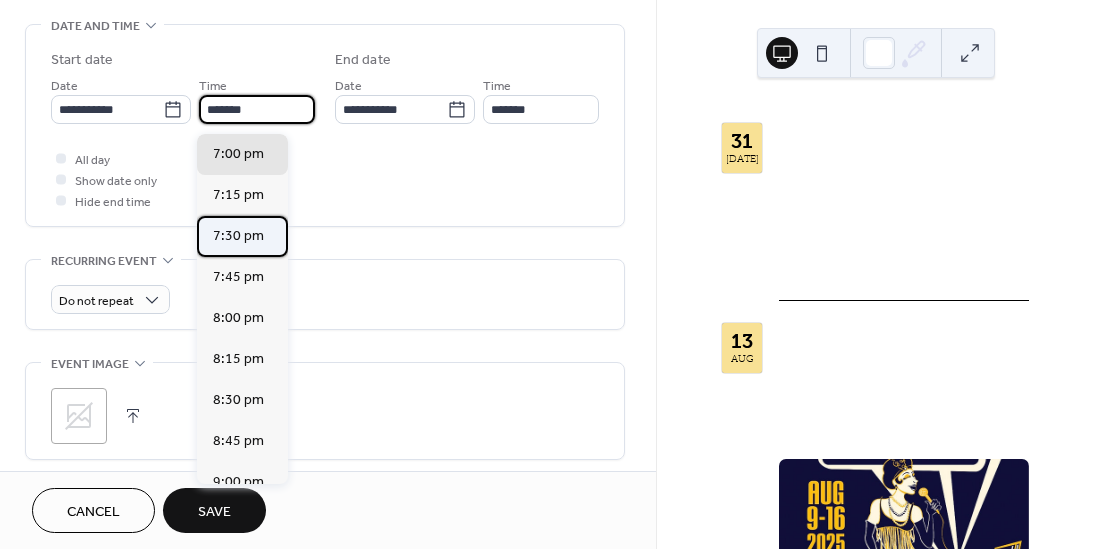 click on "7:30 pm" at bounding box center (238, 236) 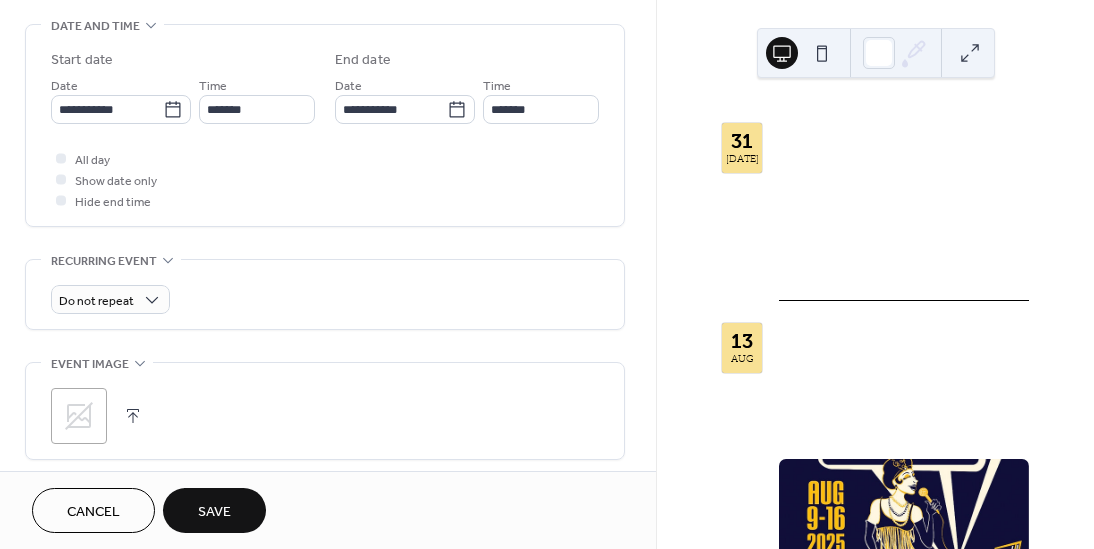 type on "*******" 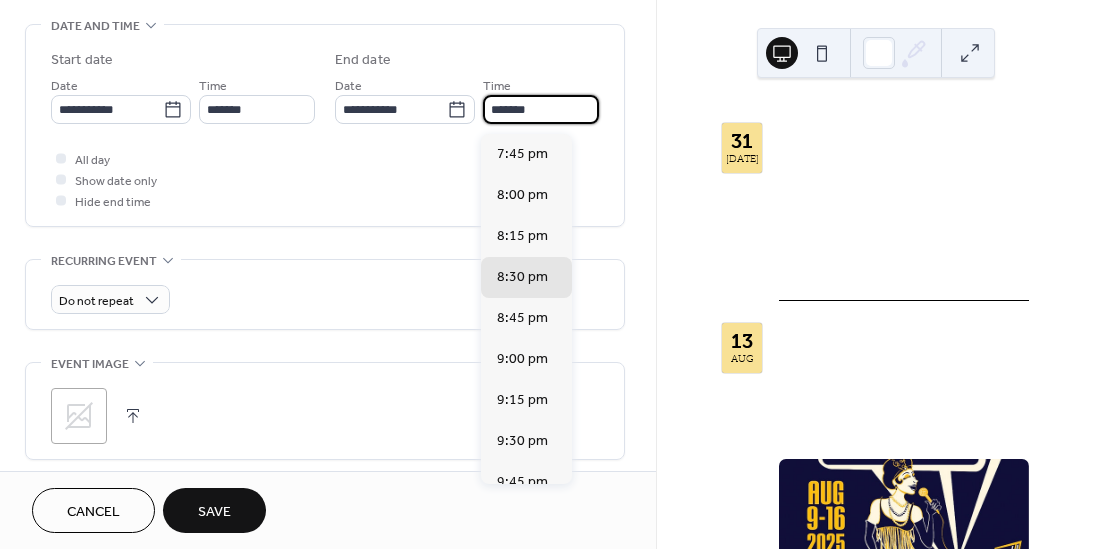 click on "*******" at bounding box center [541, 109] 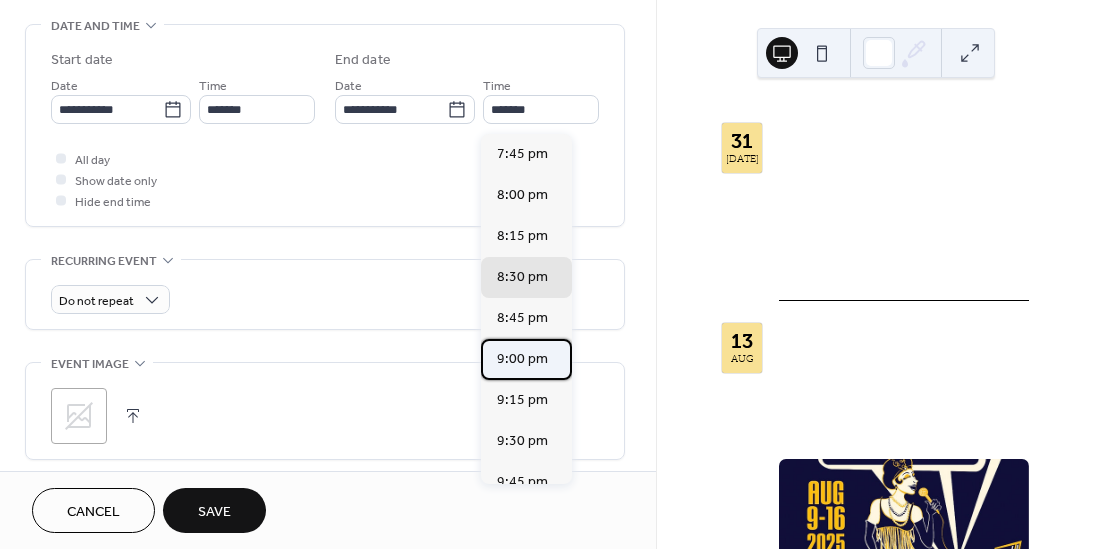 click on "9:00 pm" at bounding box center (522, 359) 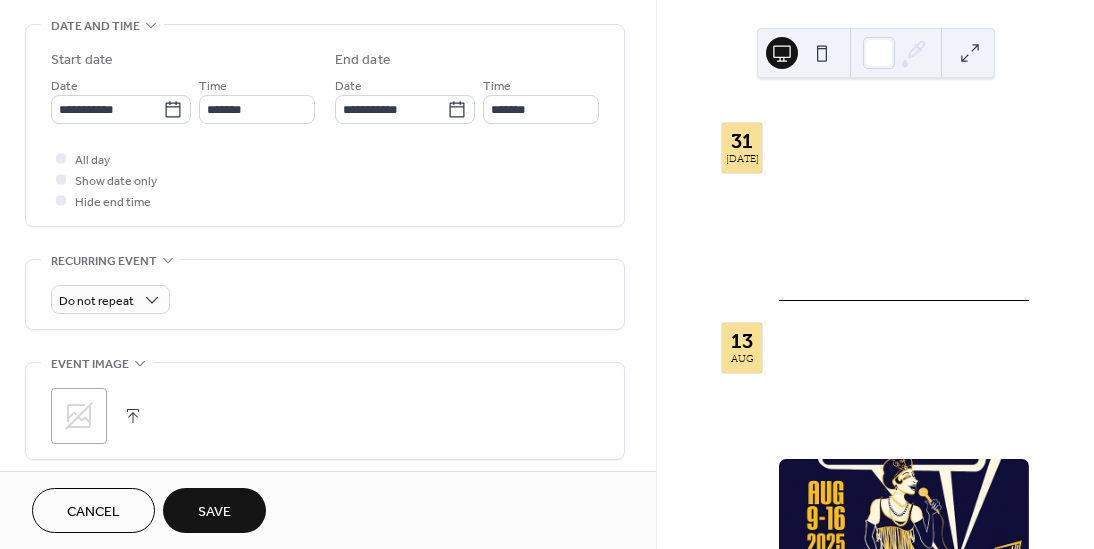 type on "*******" 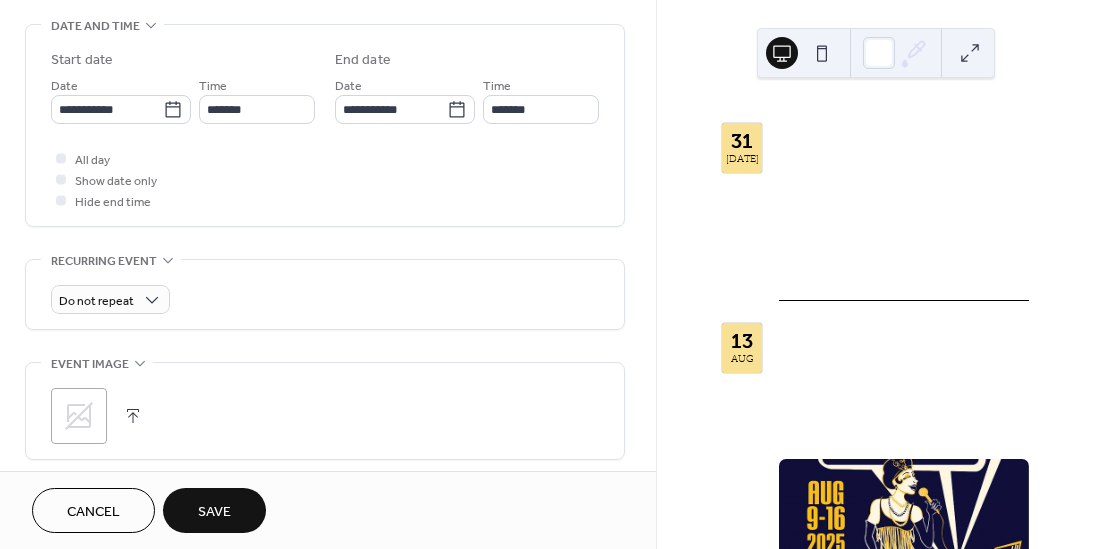 scroll, scrollTop: 1025, scrollLeft: 0, axis: vertical 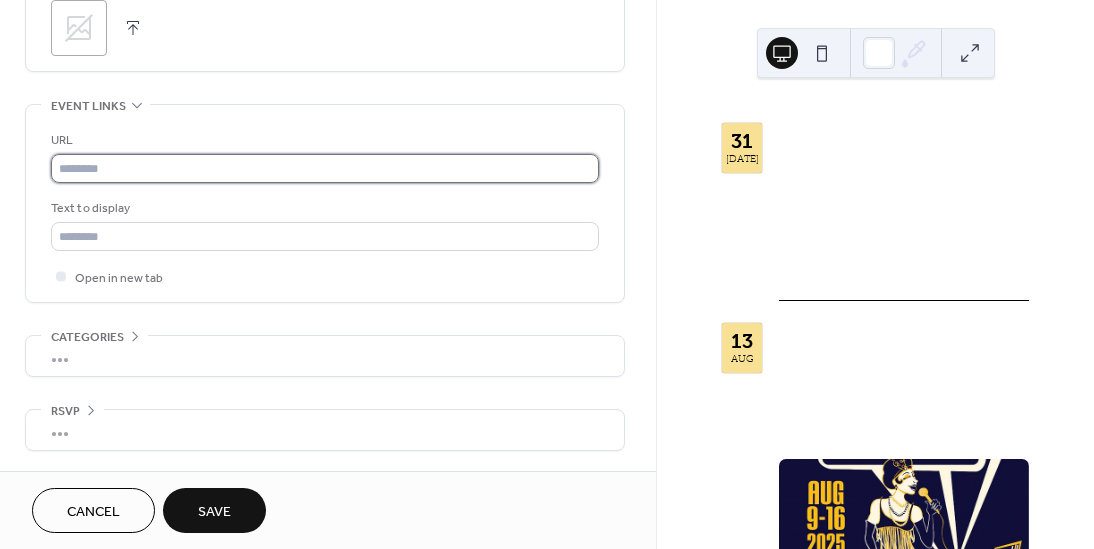 click at bounding box center (325, 168) 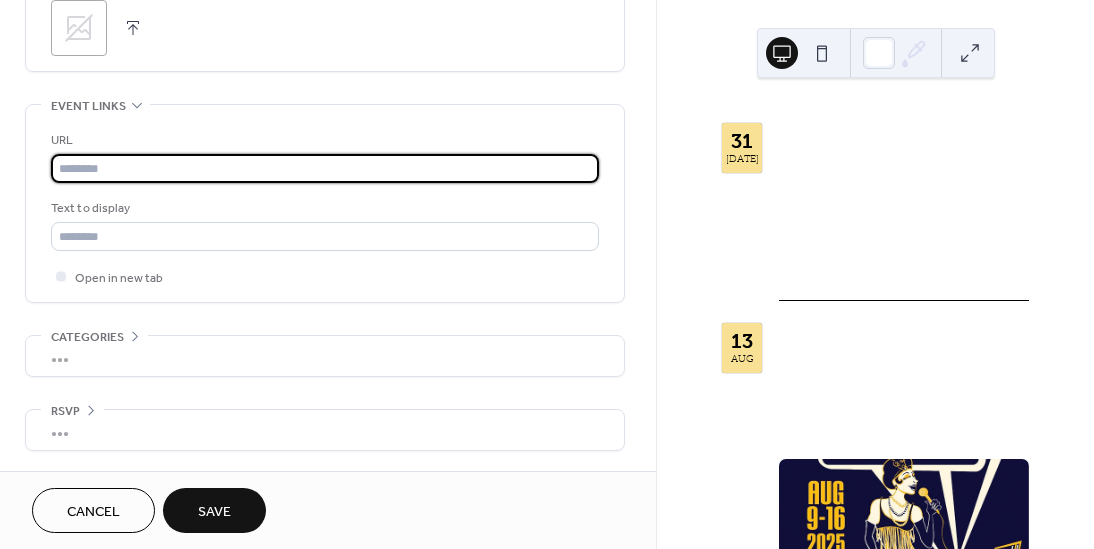 paste on "**********" 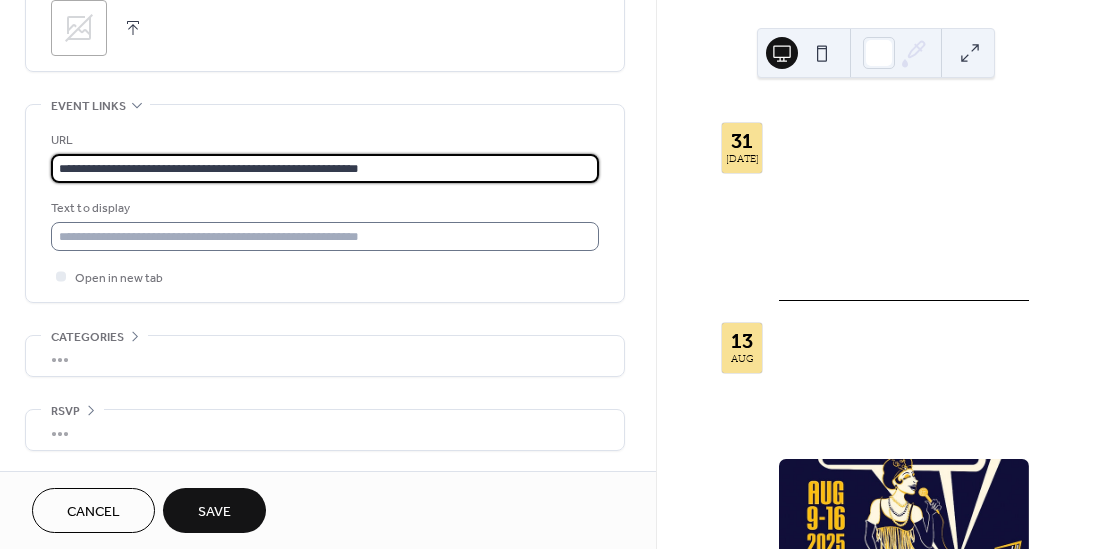type on "**********" 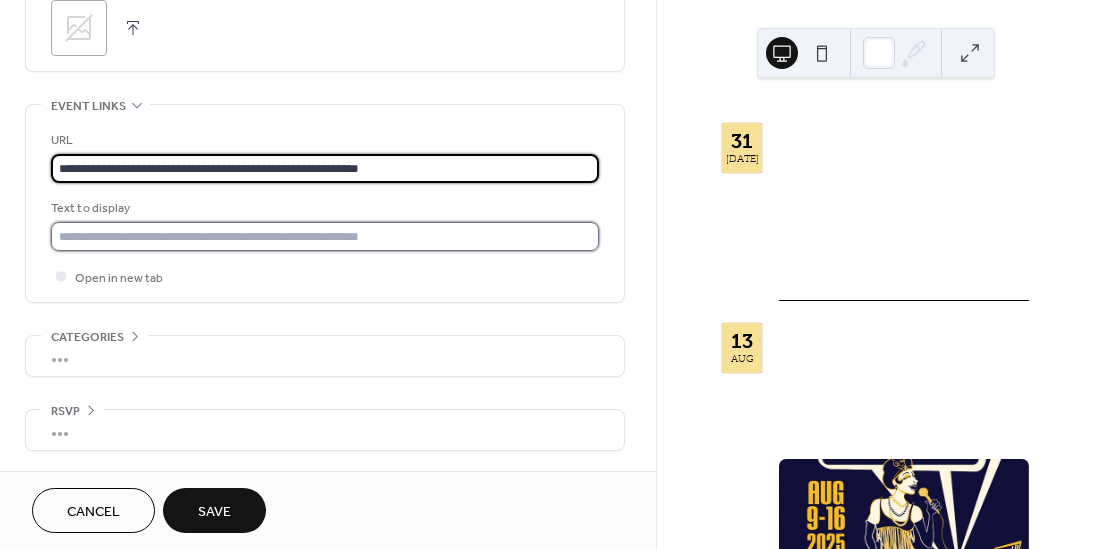 click at bounding box center [325, 236] 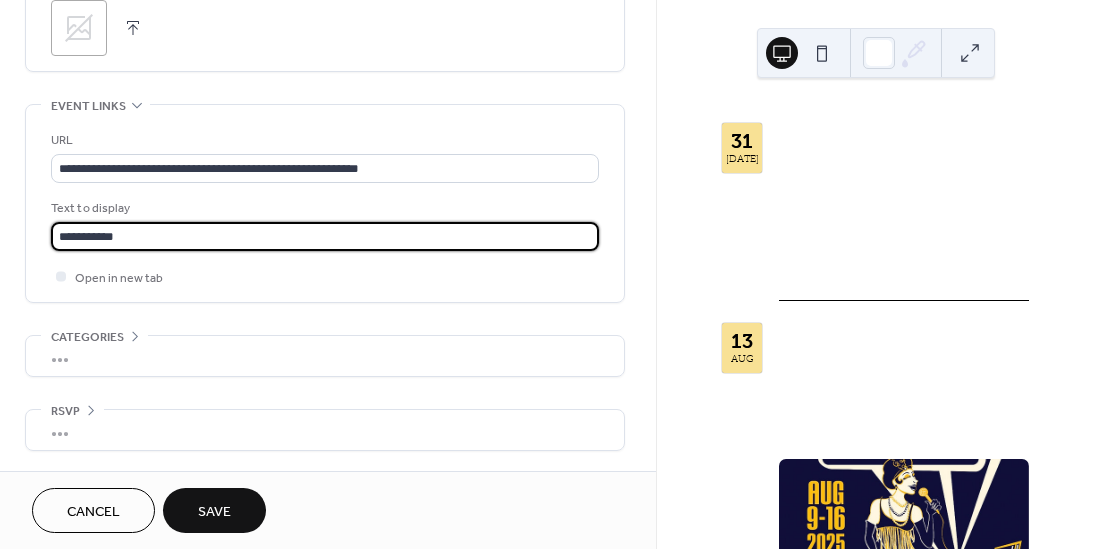 type on "**********" 